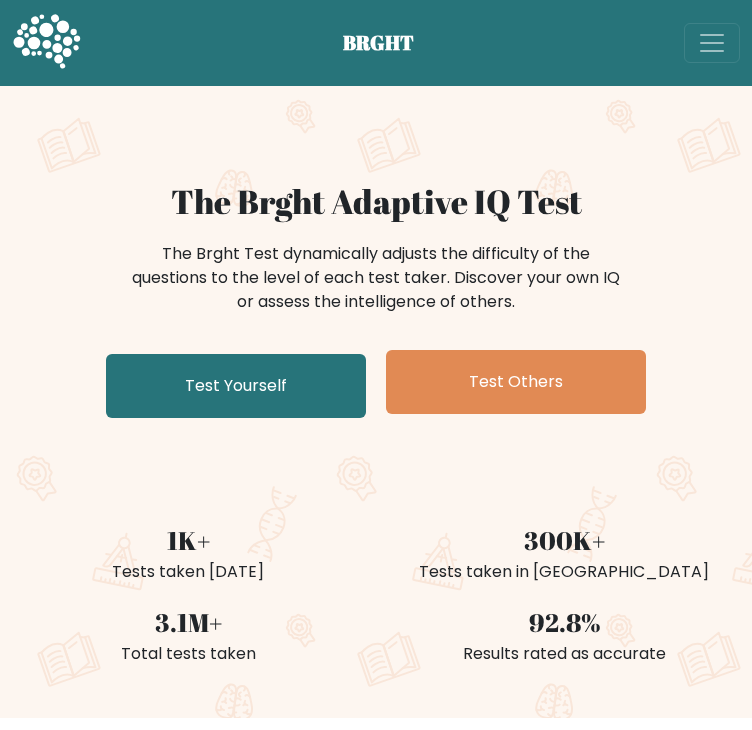 scroll, scrollTop: 0, scrollLeft: 0, axis: both 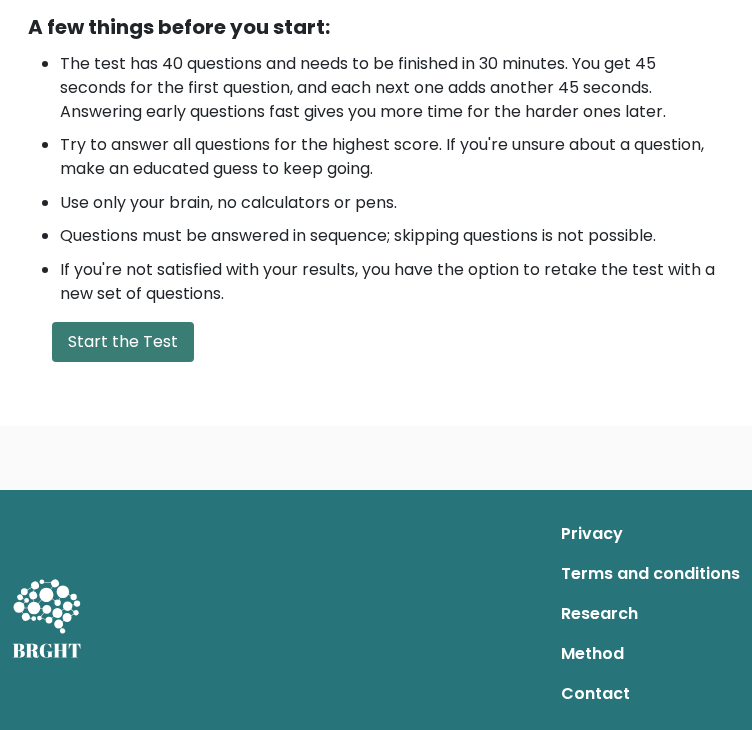 click on "Start the Test" at bounding box center (123, 342) 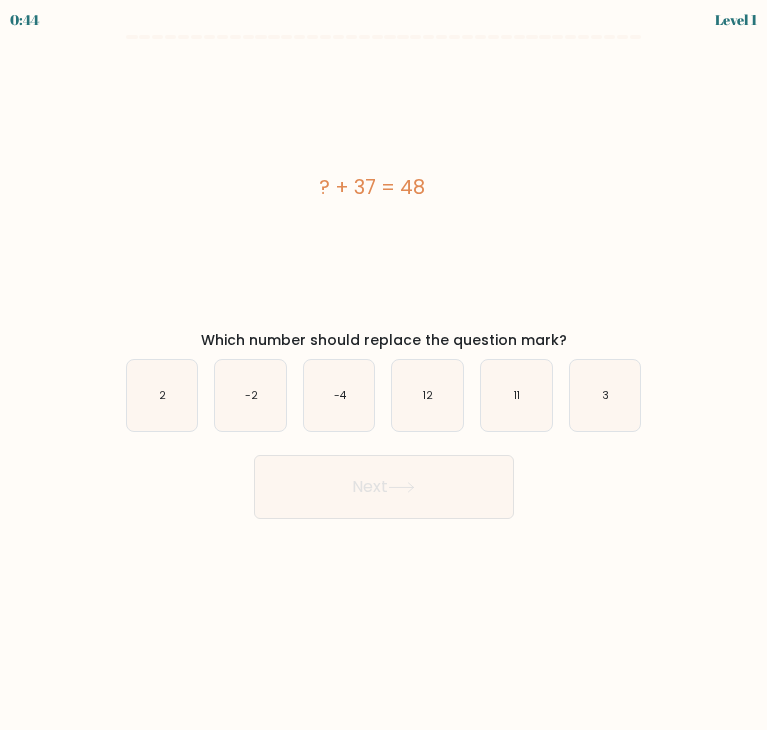 scroll, scrollTop: 0, scrollLeft: 0, axis: both 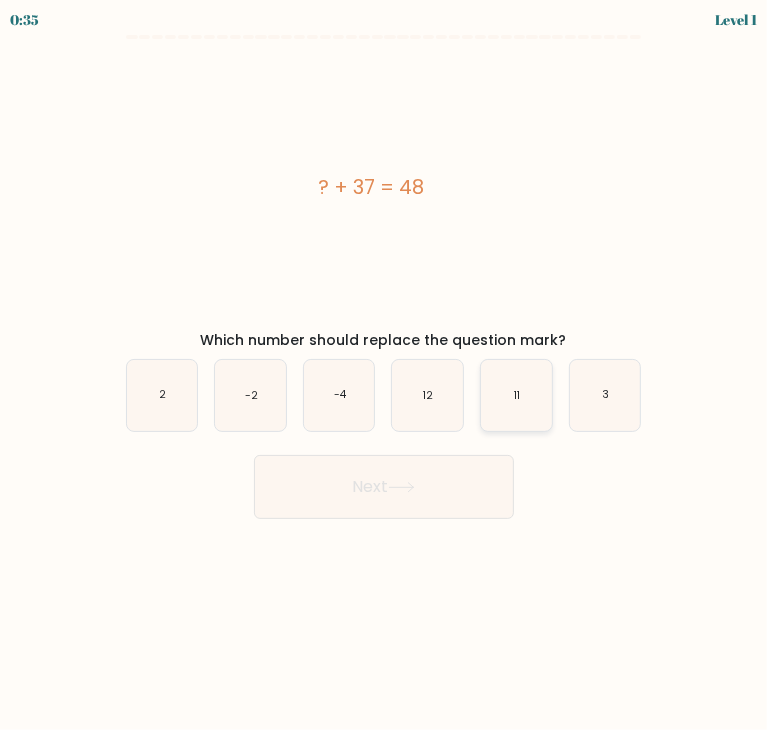 click on "11" 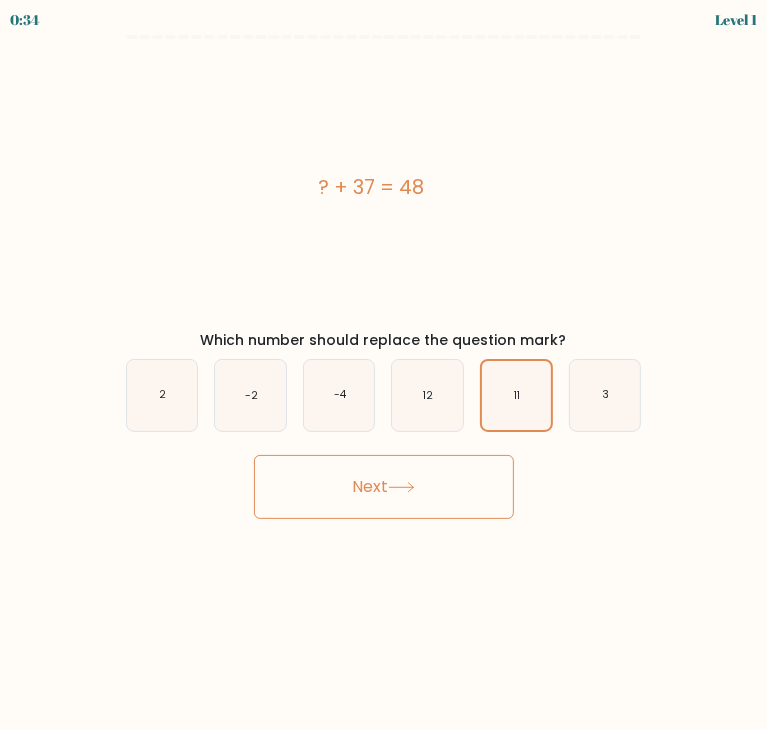 click on "Next" at bounding box center (384, 487) 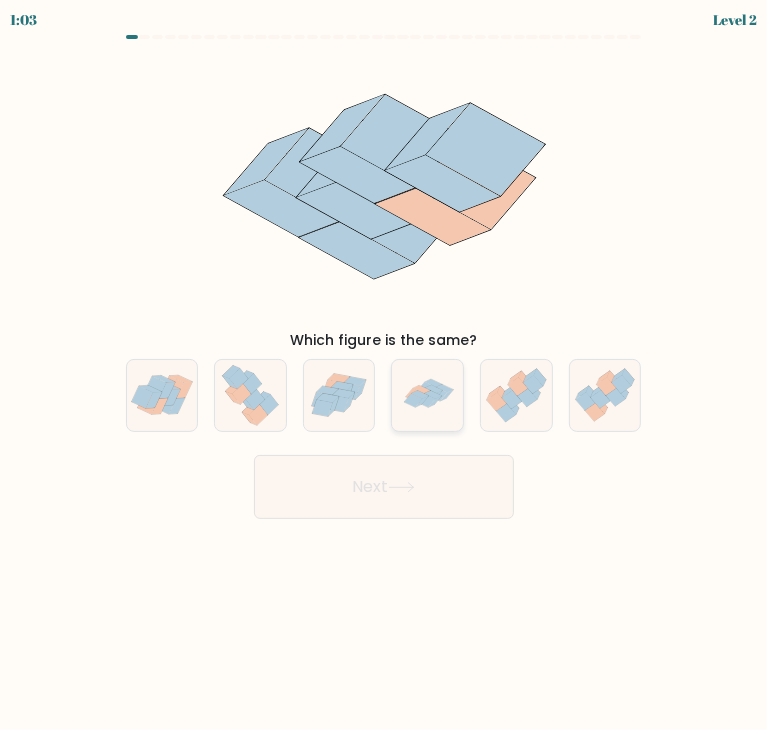click 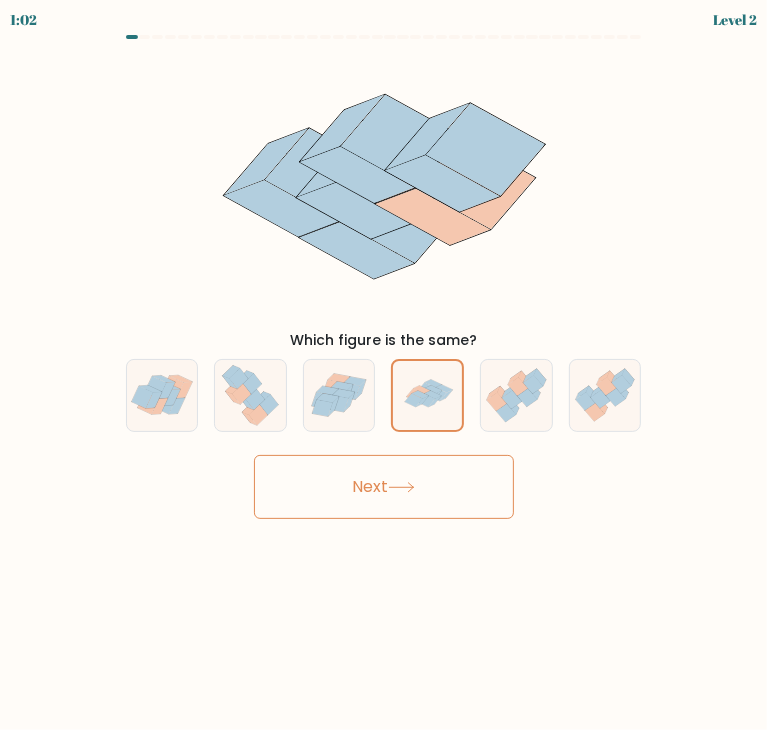 click on "Next" at bounding box center (384, 487) 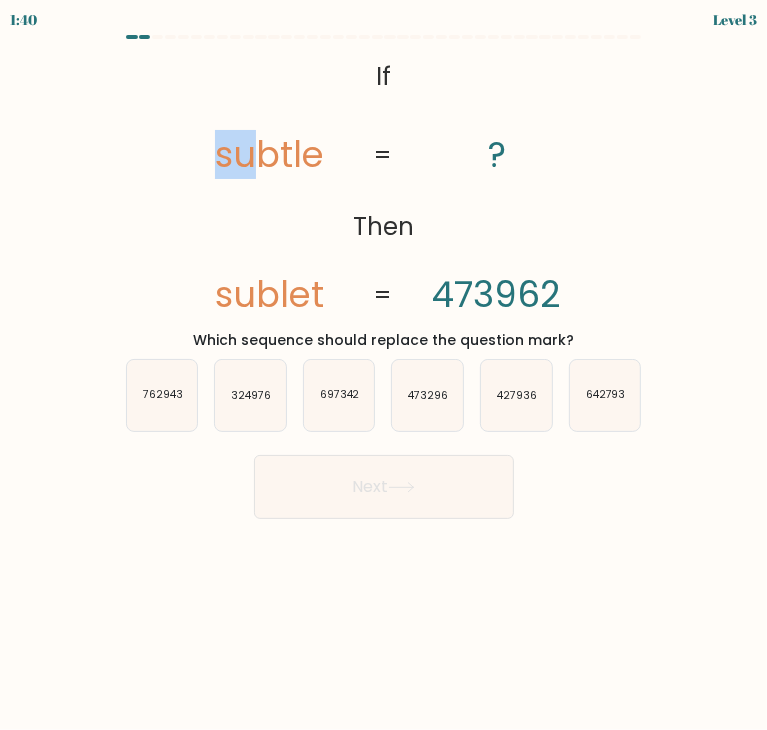 drag, startPoint x: 261, startPoint y: 193, endPoint x: 95, endPoint y: 219, distance: 168.0238 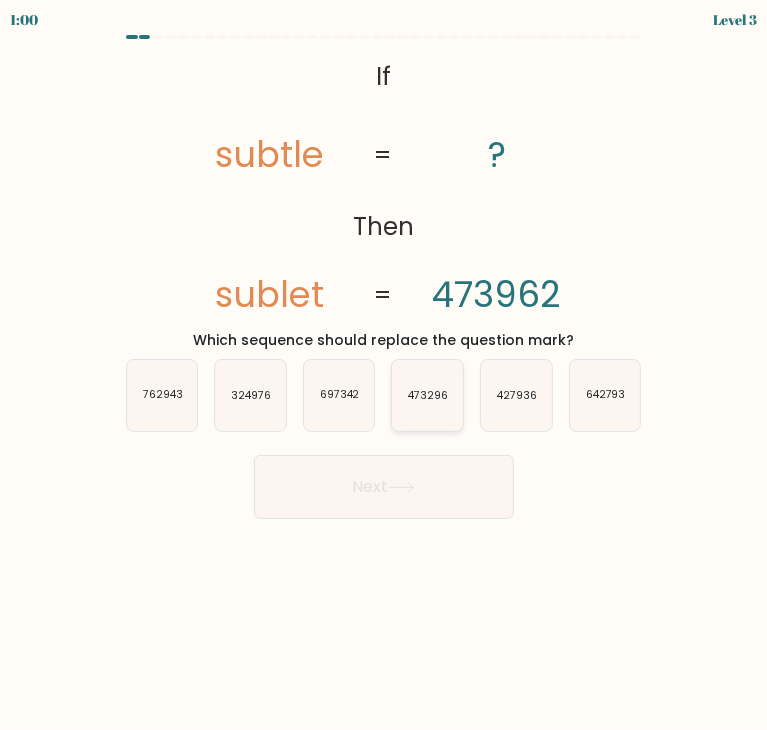 click on "473296" 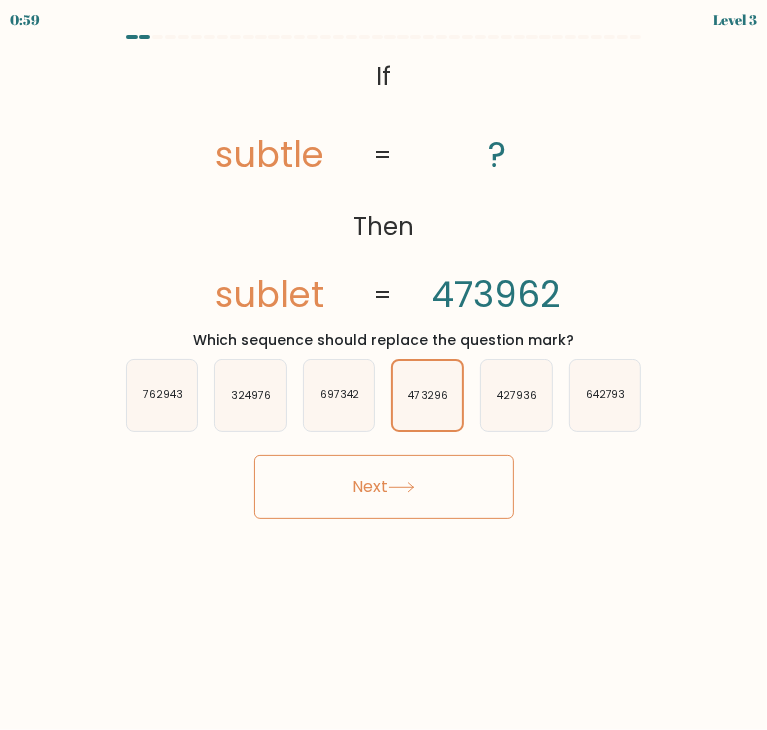 click on "Next" at bounding box center (384, 487) 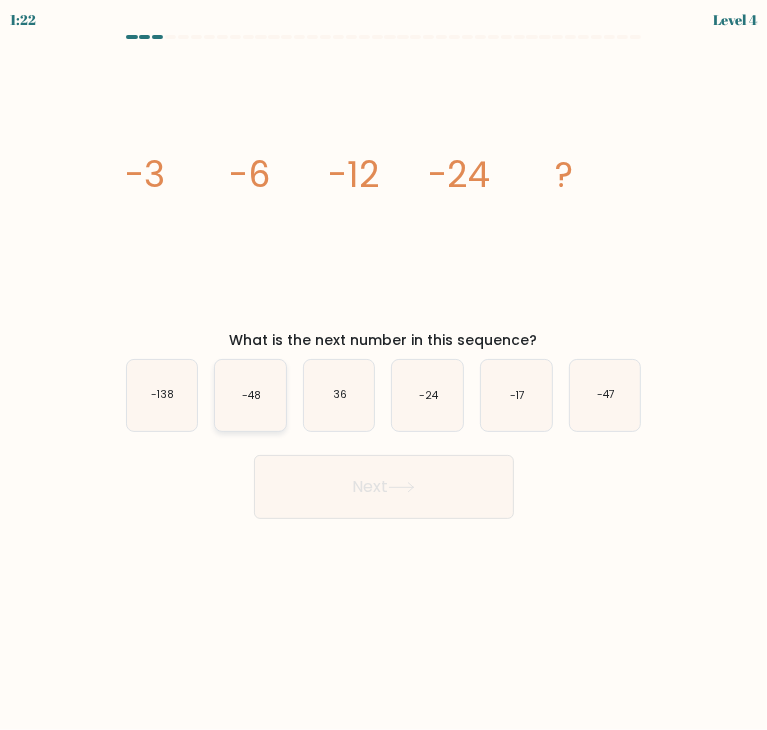 click on "-48" 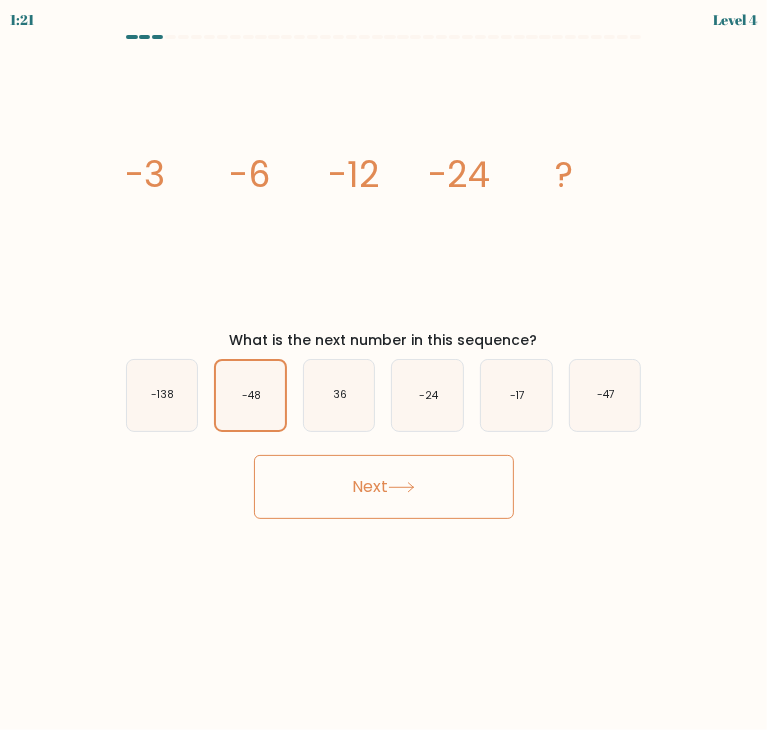 click on "Next" at bounding box center (384, 487) 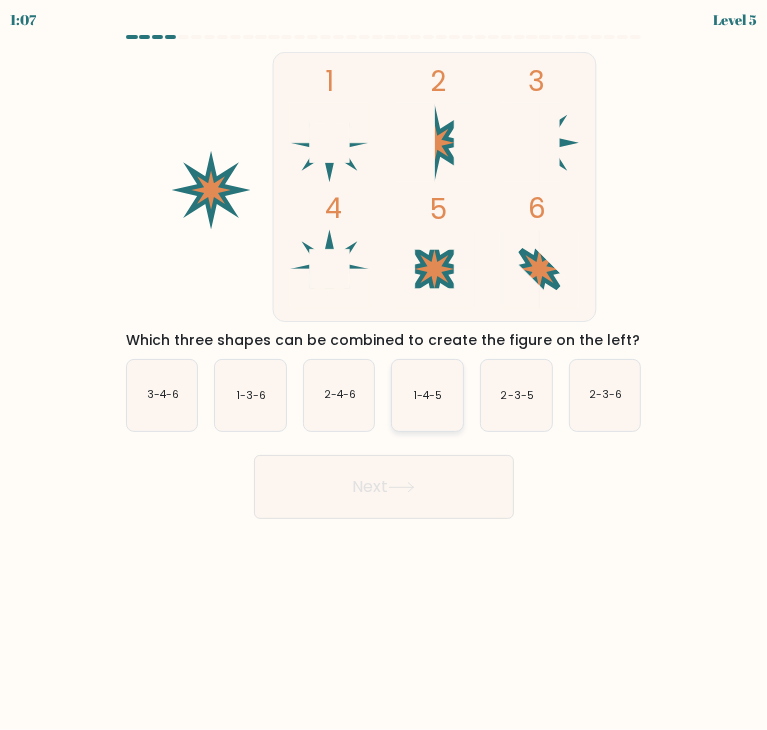click on "1-4-5" 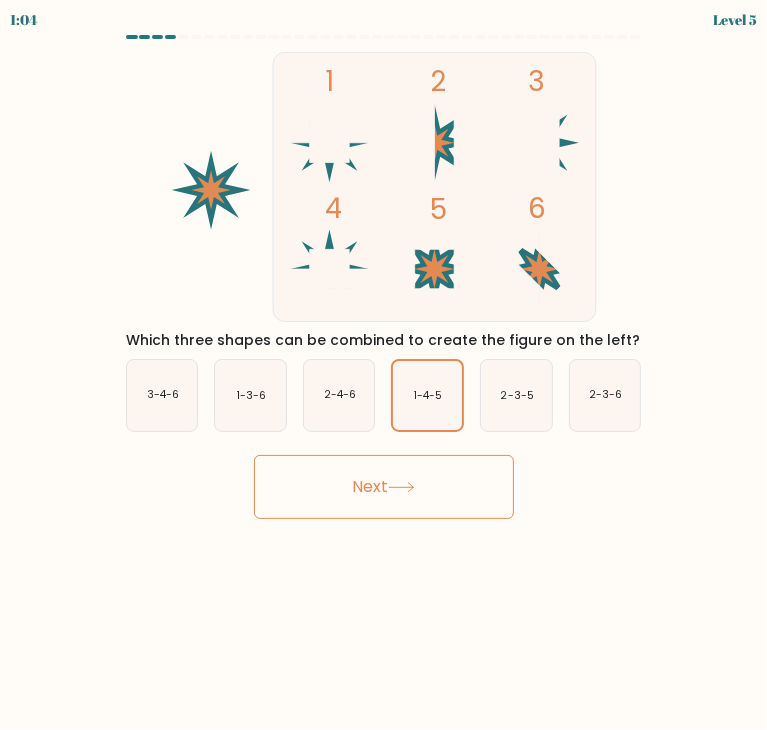 click on "Next" at bounding box center [384, 487] 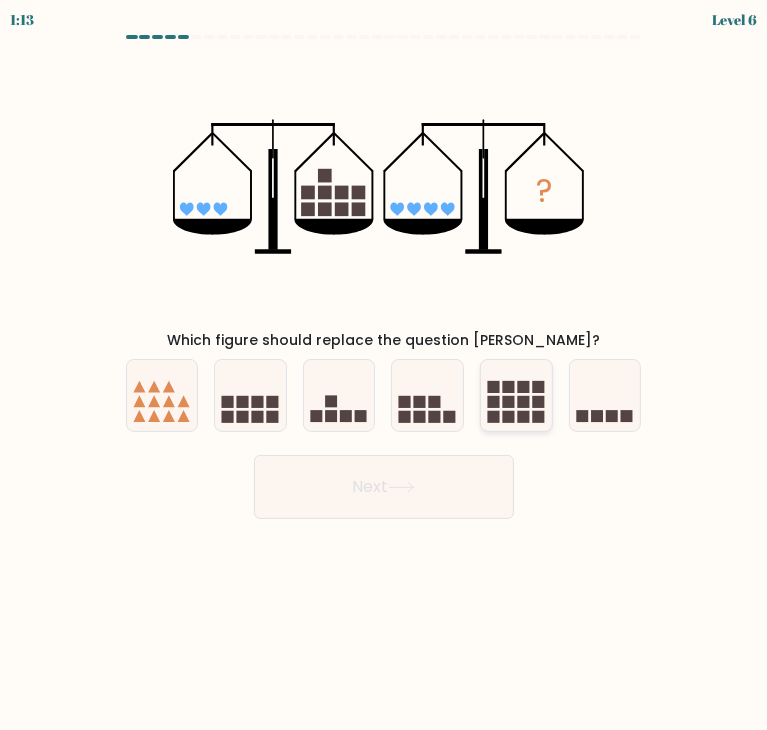click 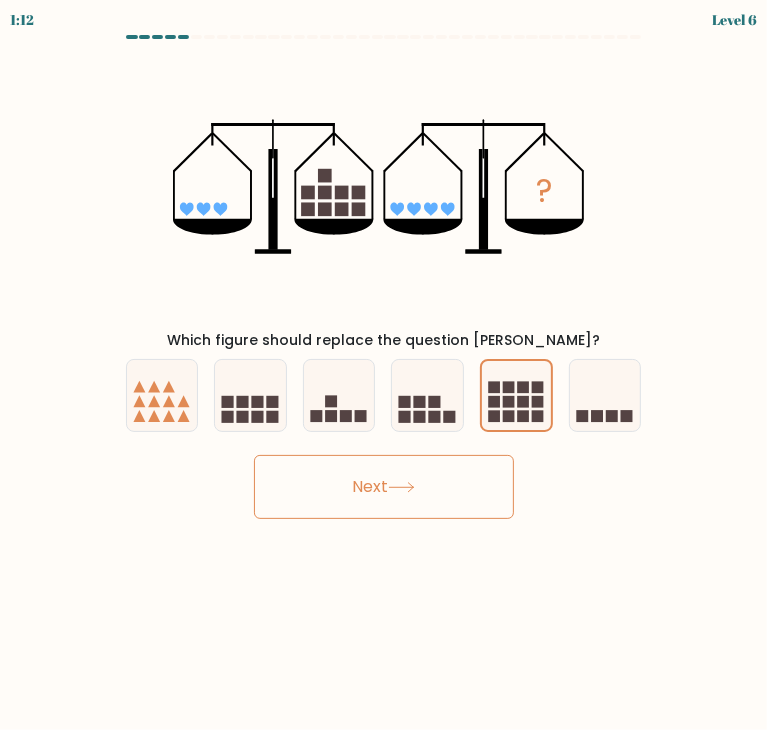 click on "Next" at bounding box center [384, 487] 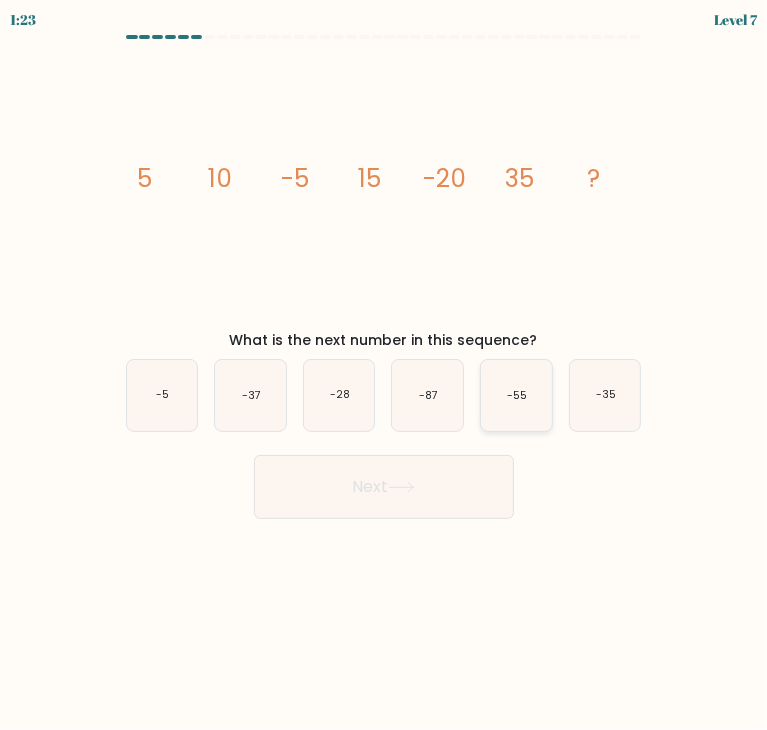 click on "-55" 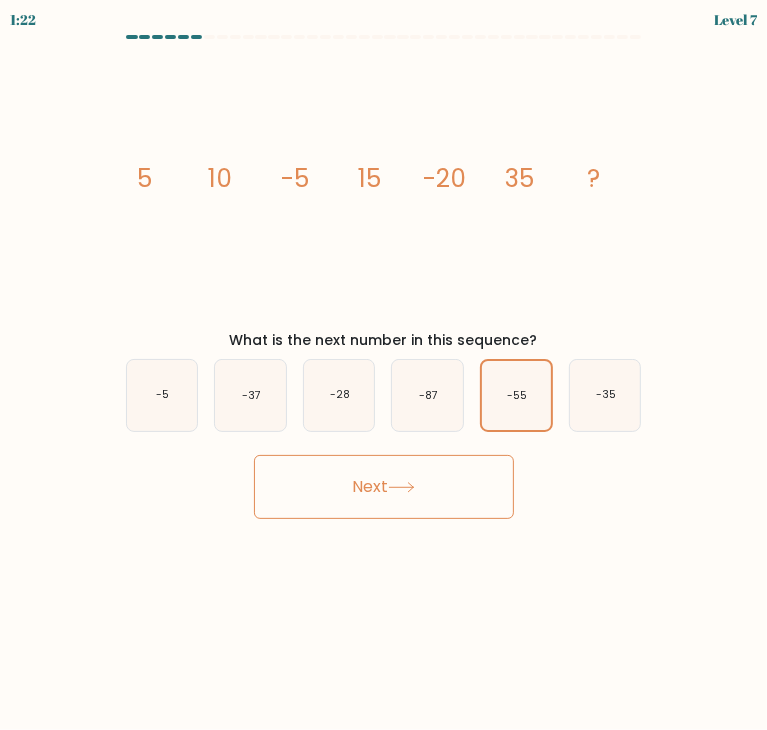 click on "Next" at bounding box center [384, 487] 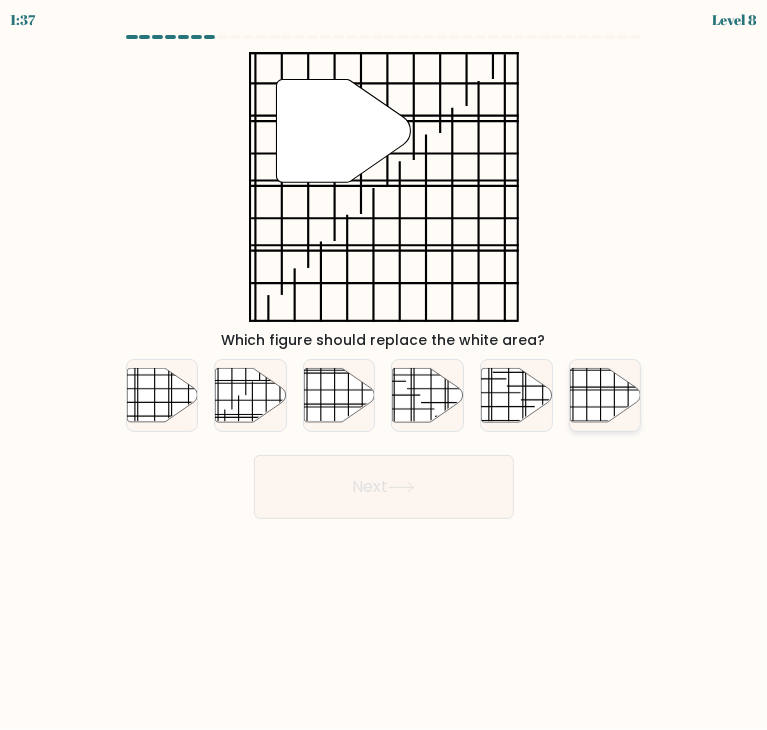 click 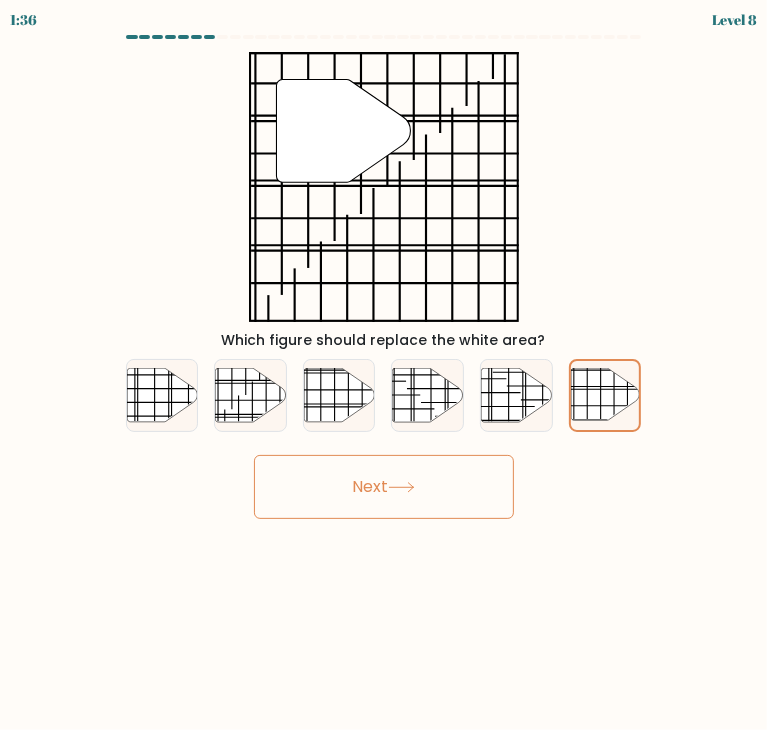click on "1:36
Level 8" at bounding box center [383, 365] 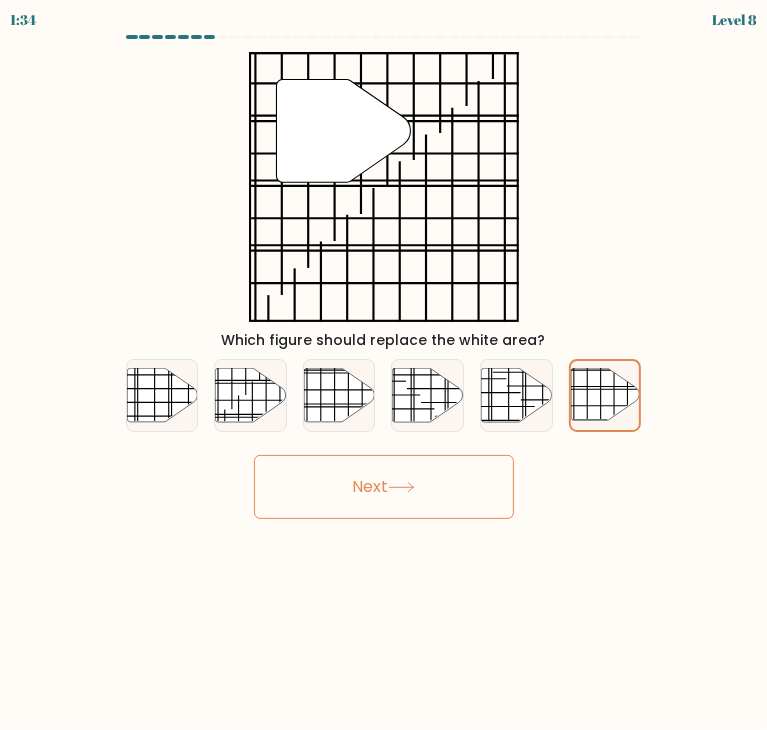 click on "Next" at bounding box center (384, 487) 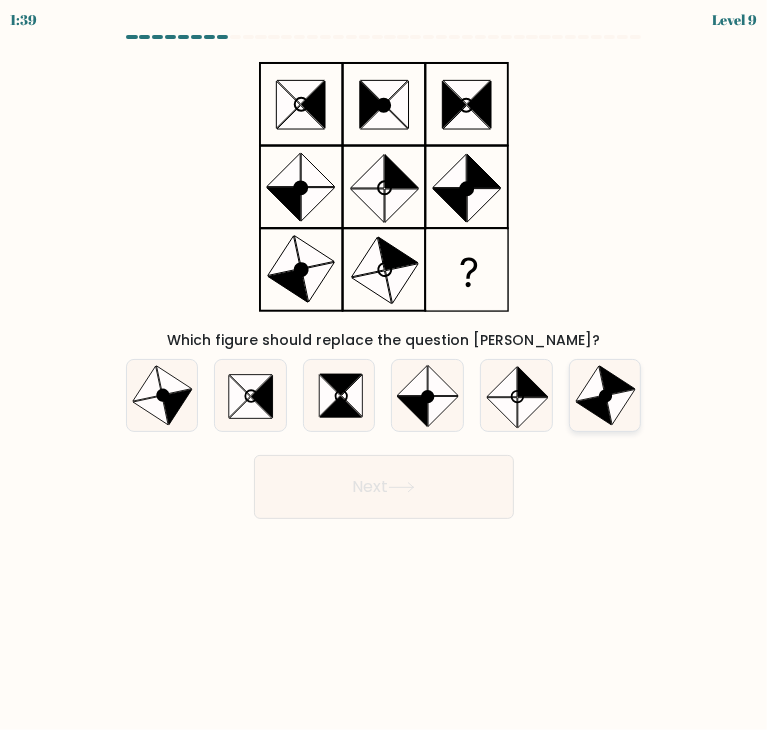 click 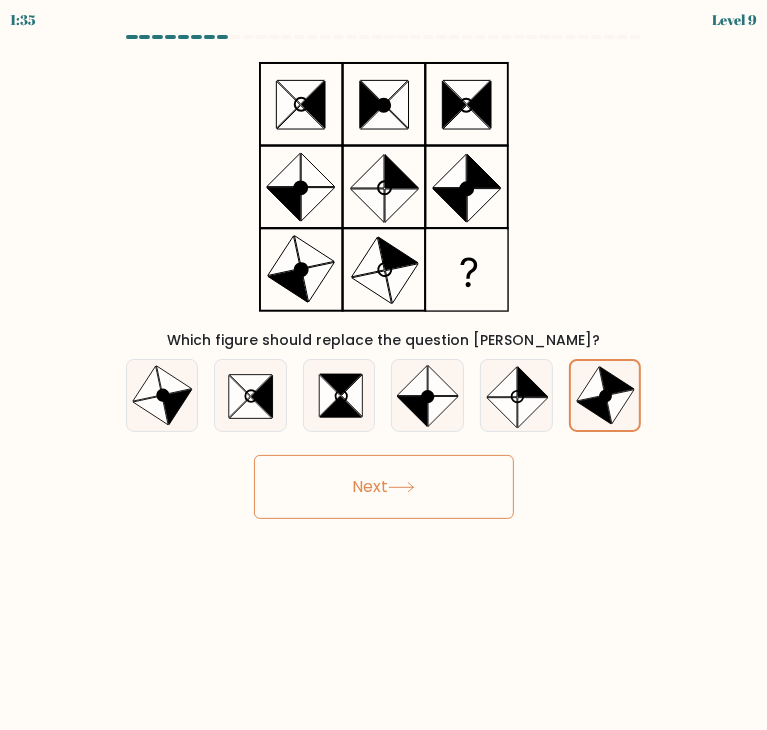 click on "Next" at bounding box center (384, 487) 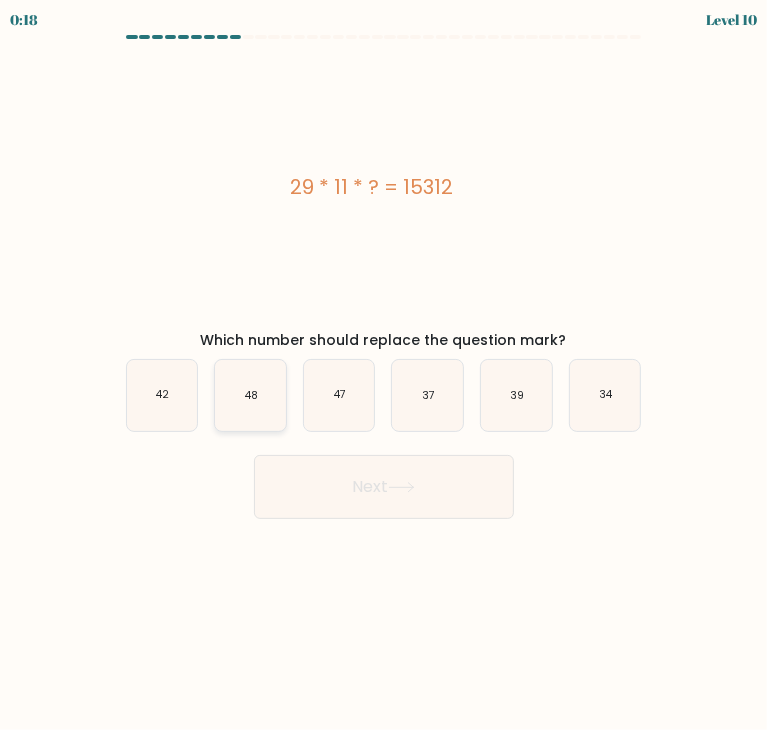 click on "48" 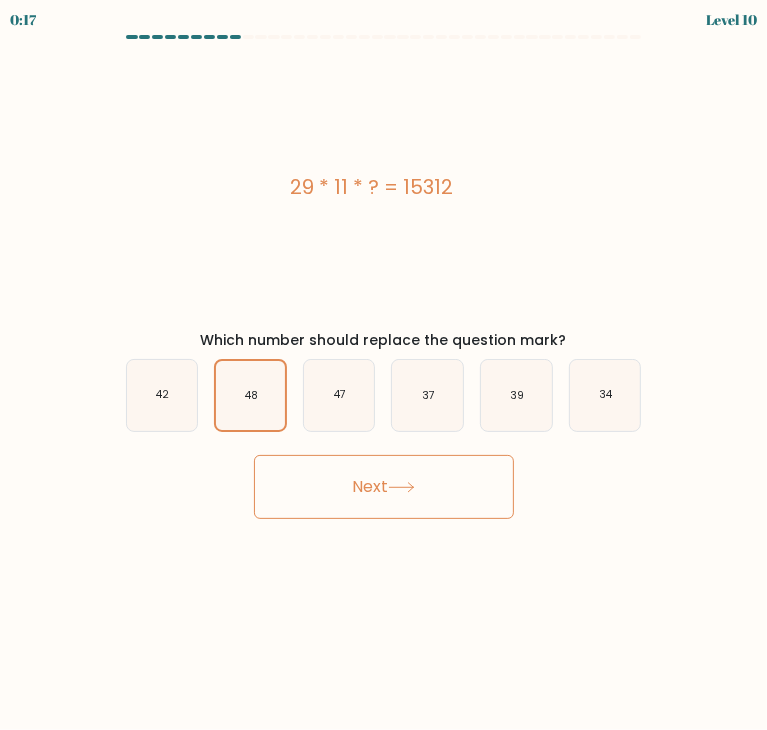 click on "Next" at bounding box center [384, 487] 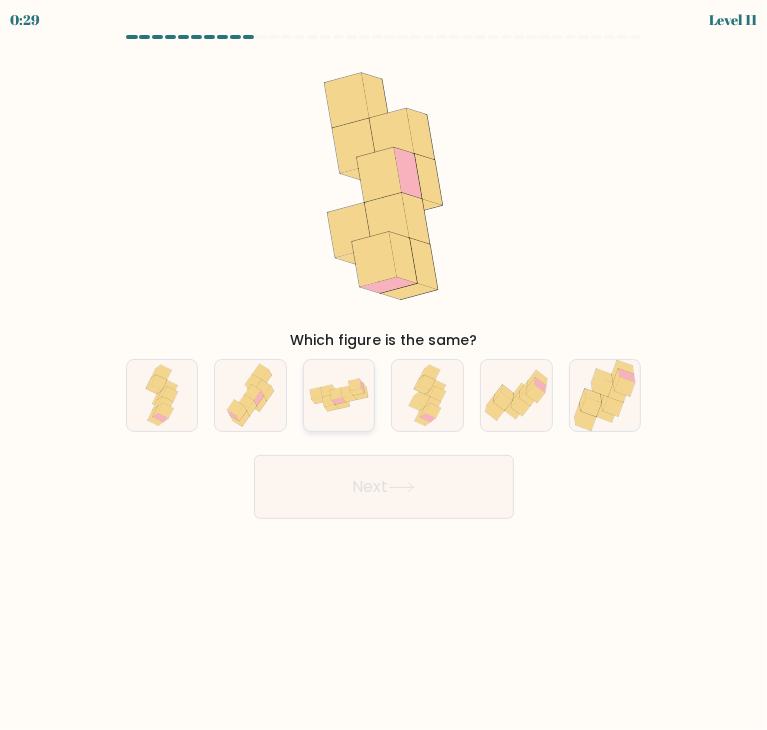 click 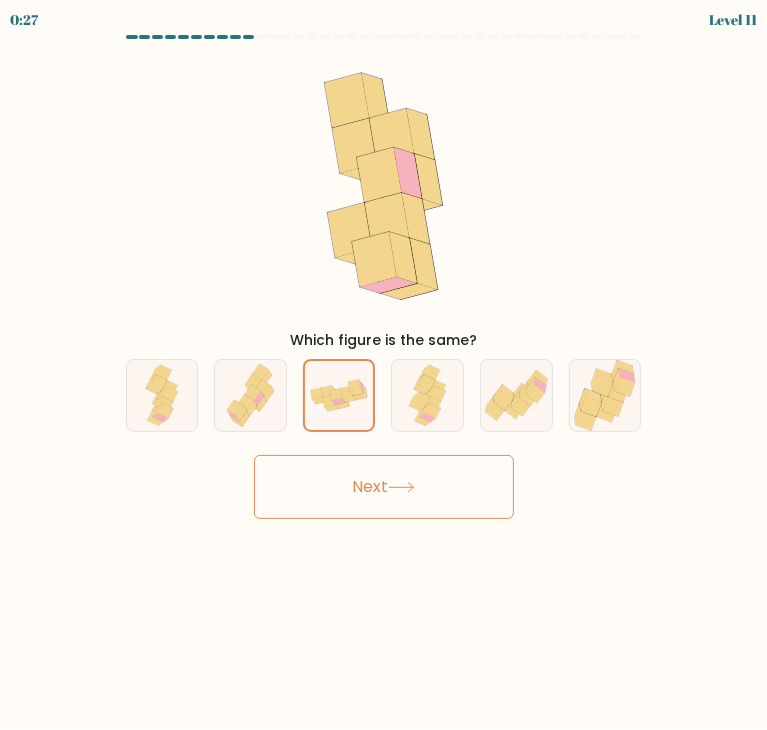 click on "Next" at bounding box center [384, 487] 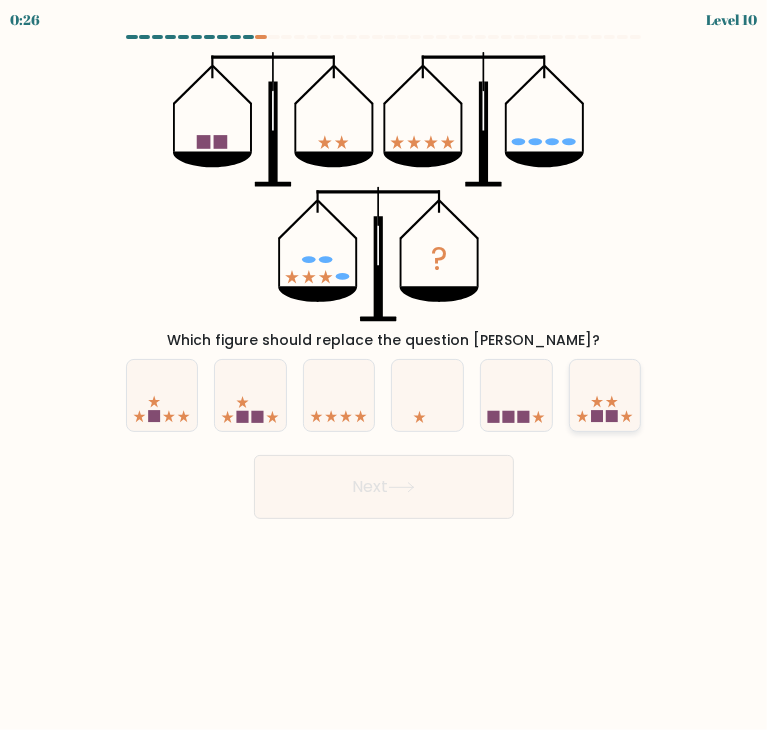 click 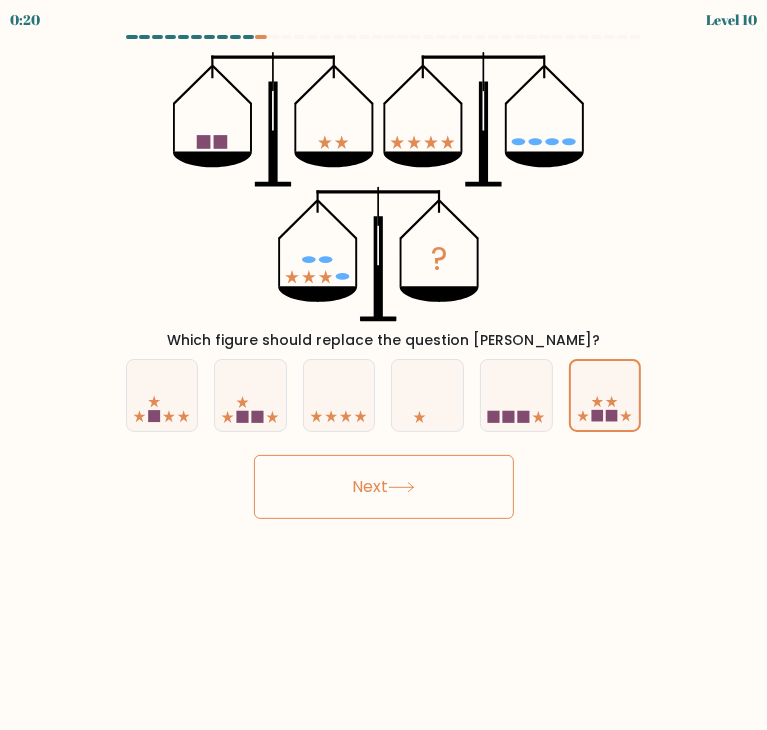 click on "Next" at bounding box center [384, 487] 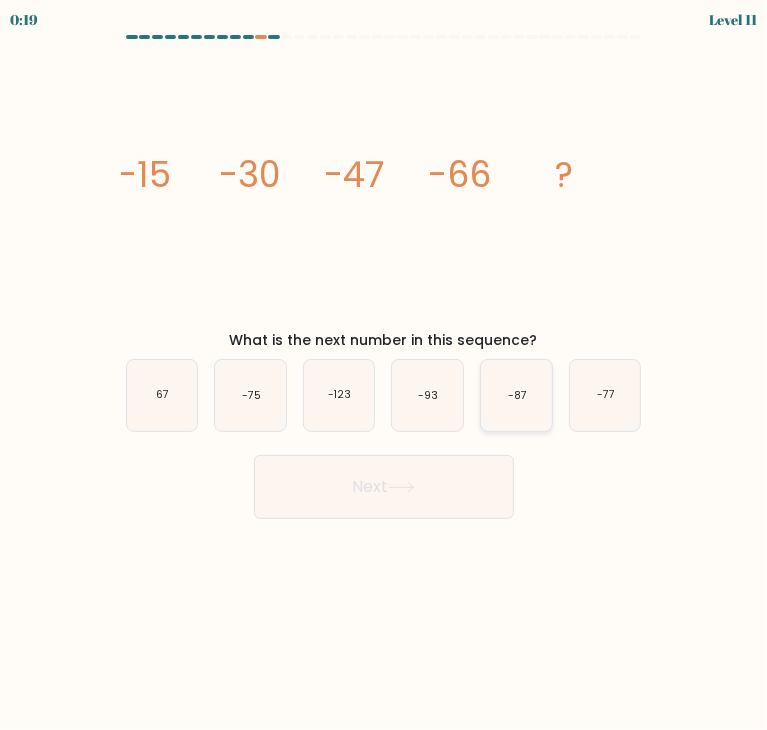 click on "-87" 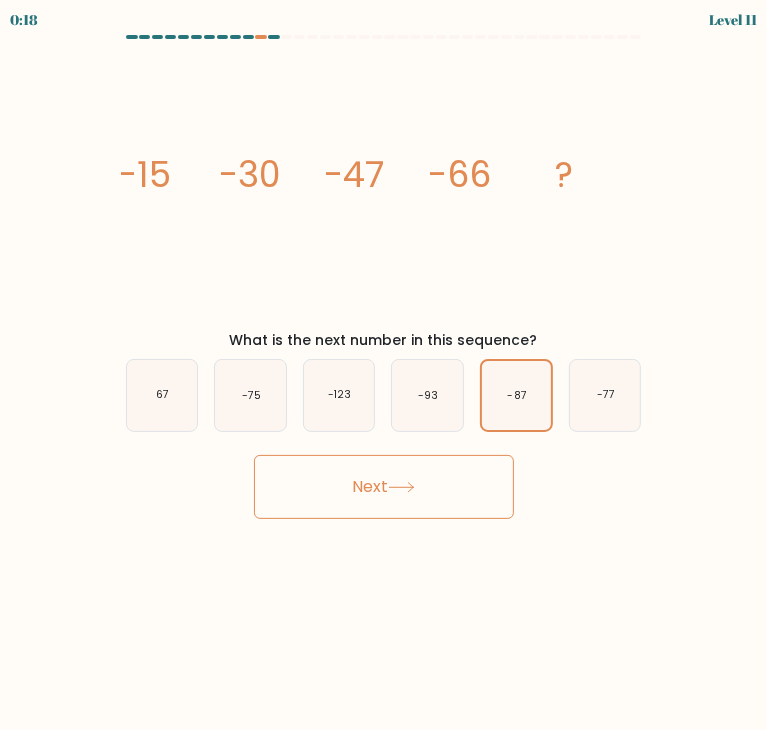 click on "Next" at bounding box center [384, 487] 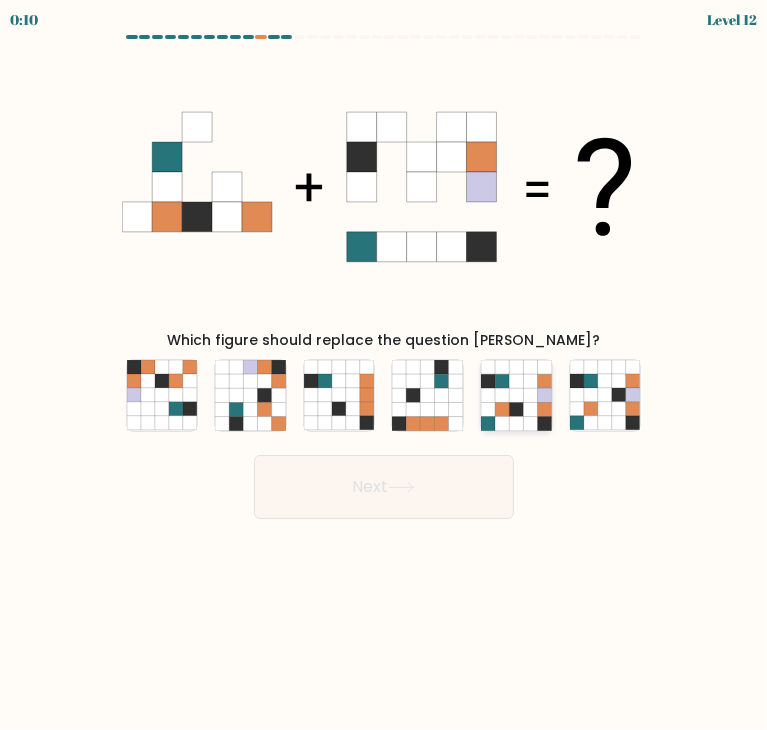 click 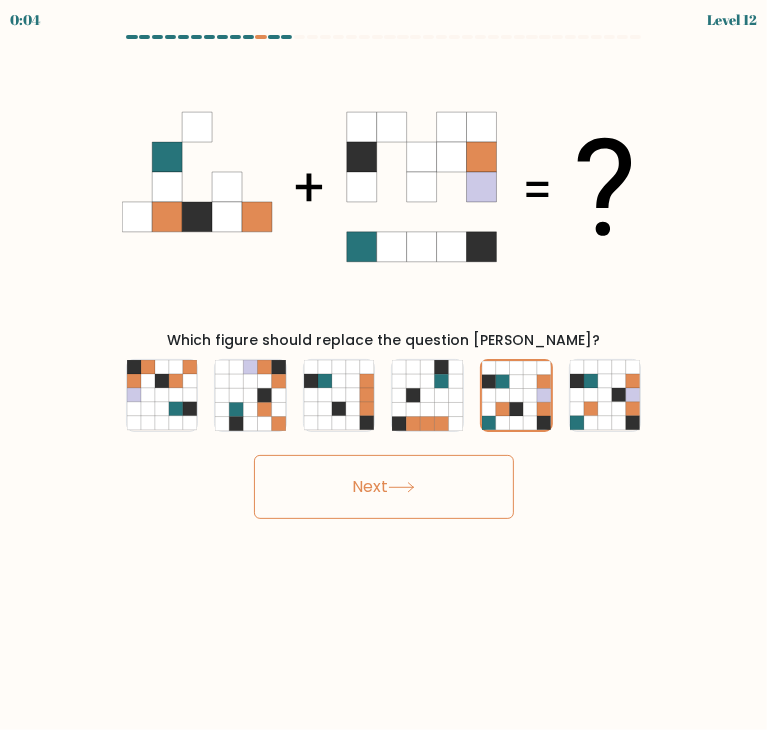 click on "Next" at bounding box center (384, 487) 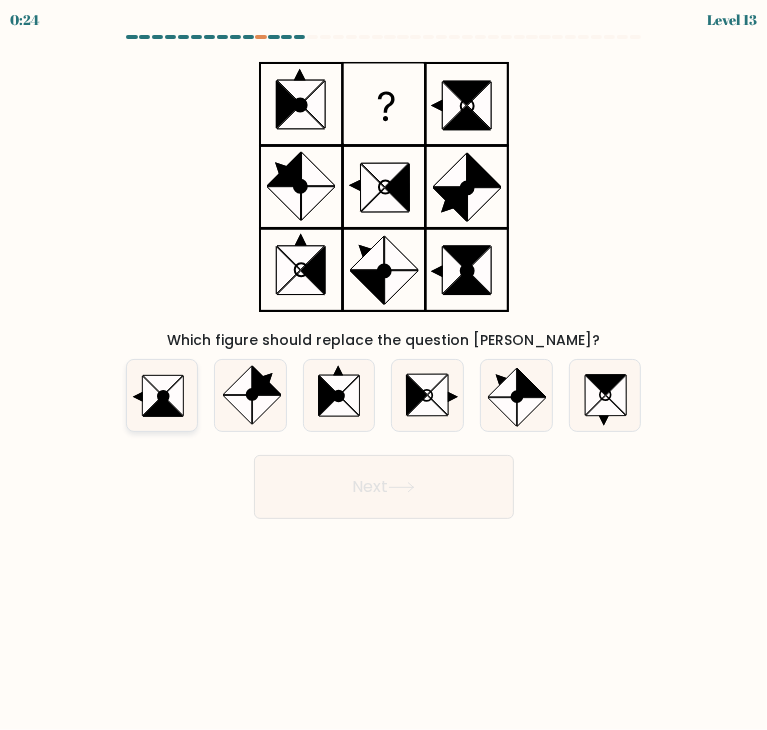 click 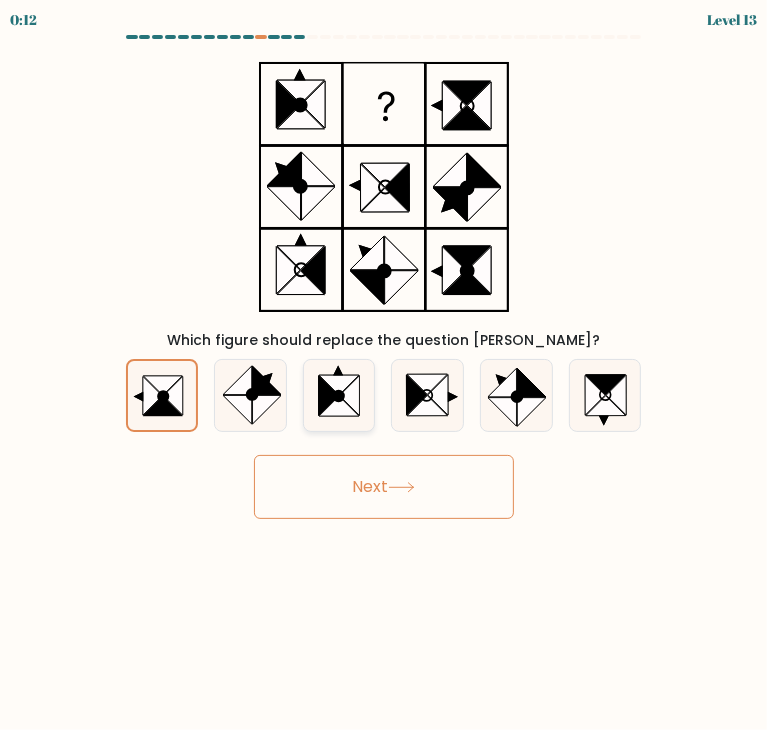 click 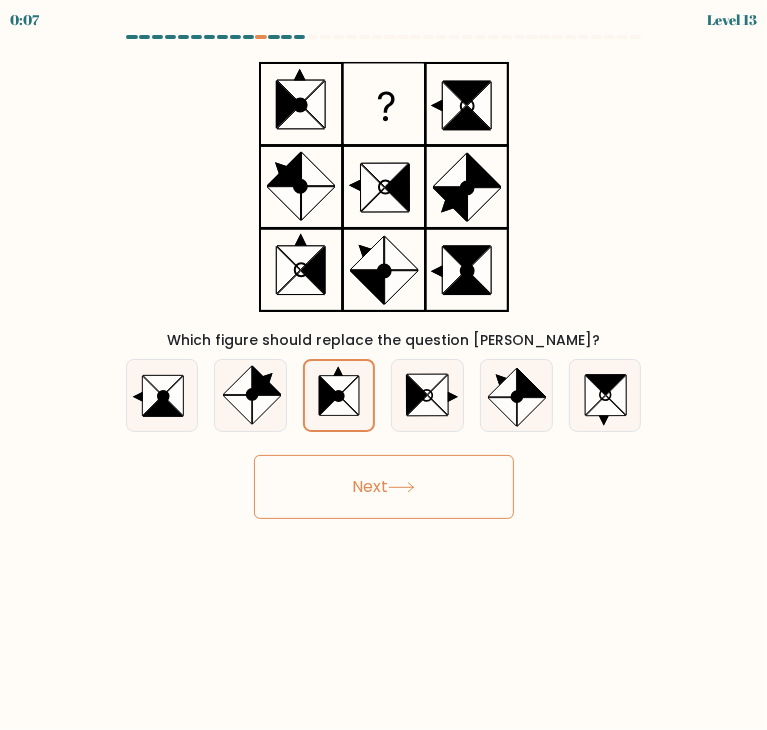 click on "Next" at bounding box center (384, 487) 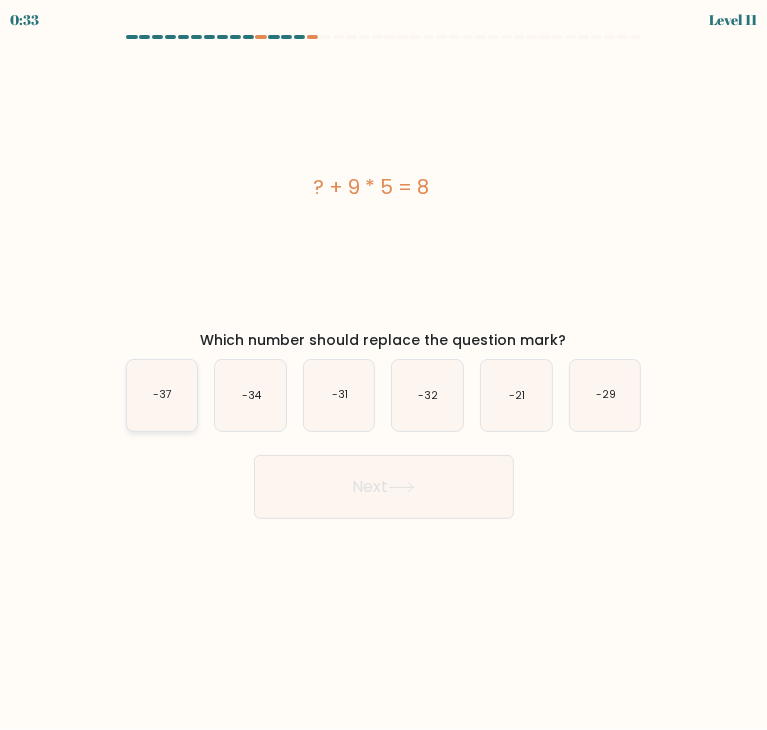 click on "-37" 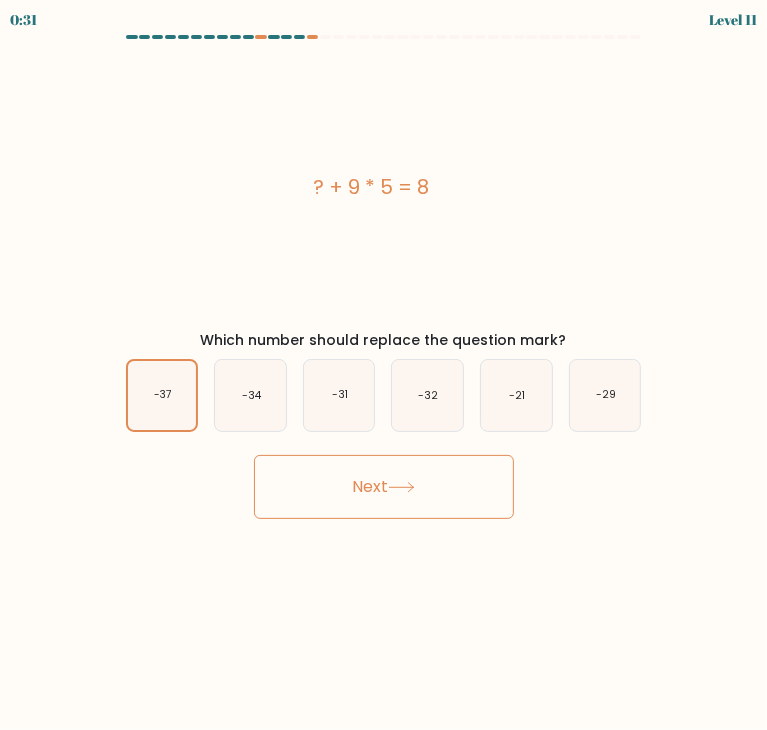 click on "Next" at bounding box center [384, 487] 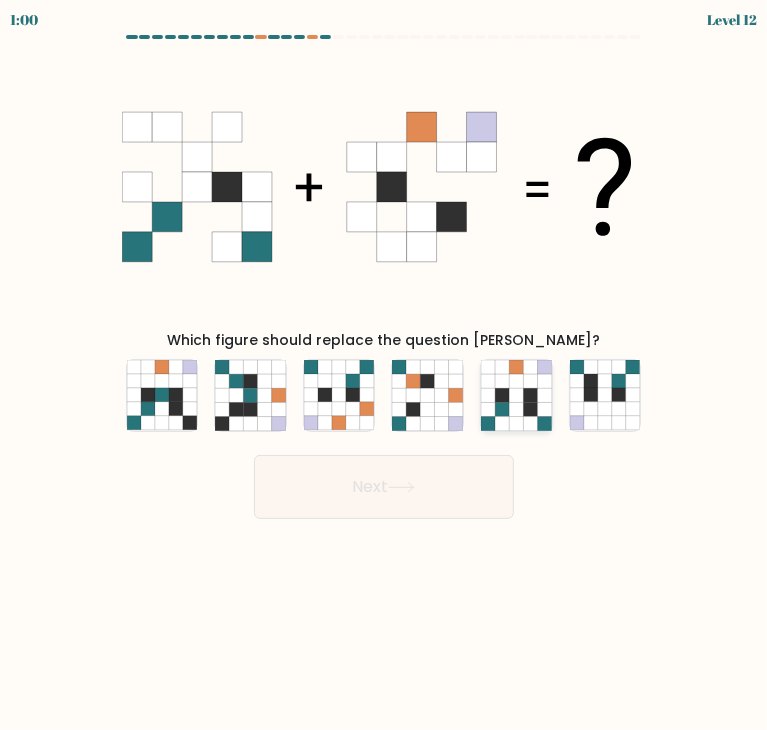 click 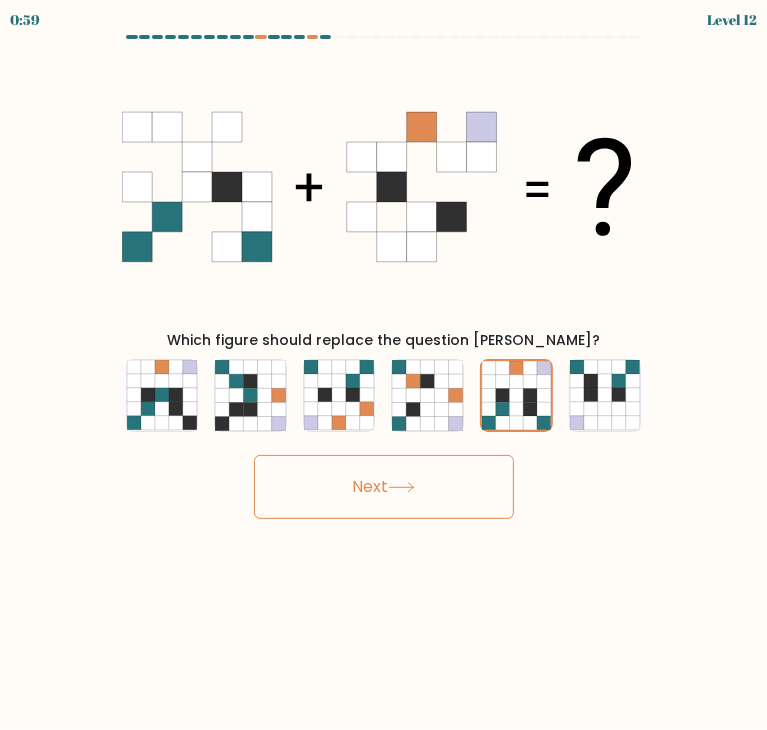 click on "Next" at bounding box center [384, 487] 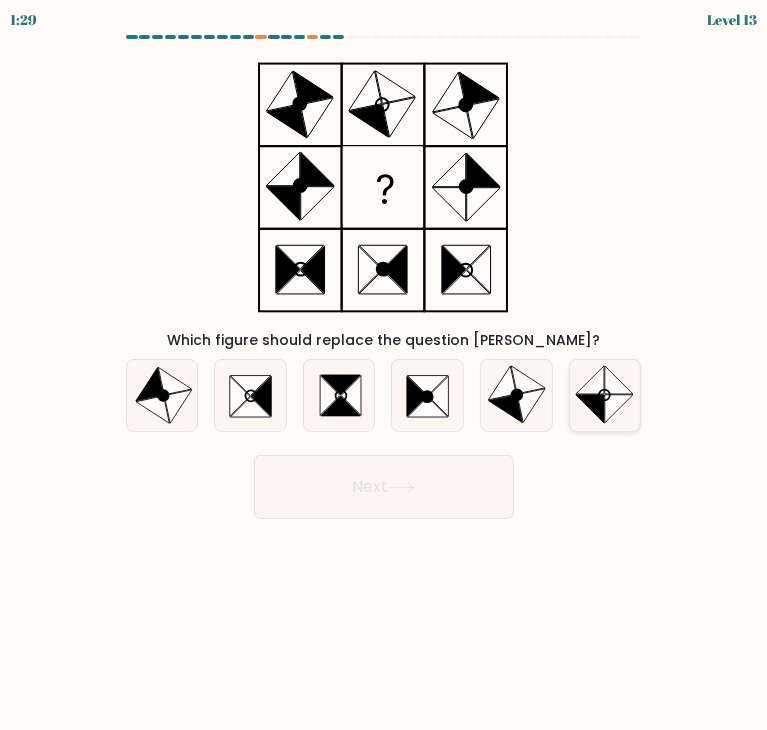 click 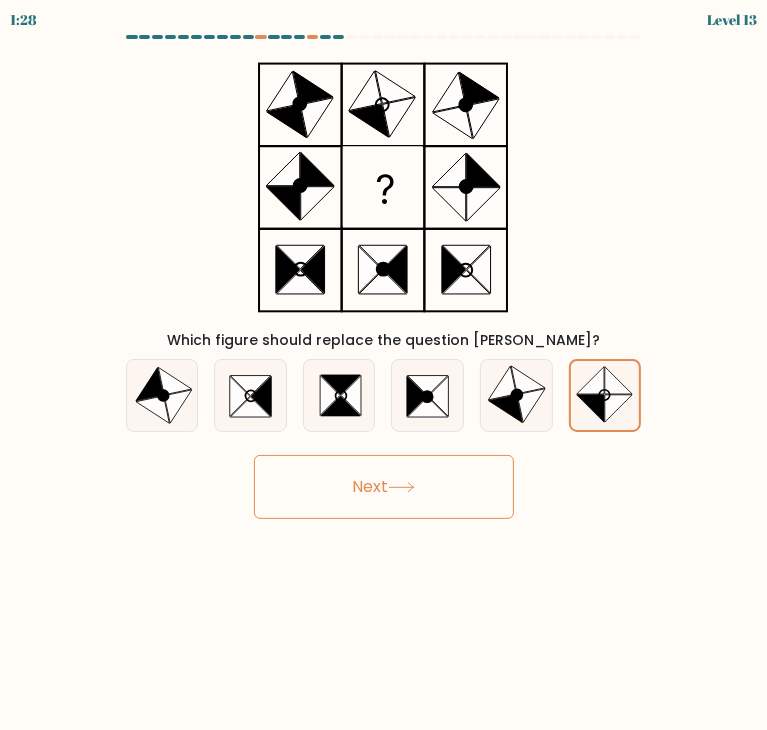 click on "Next" at bounding box center (384, 487) 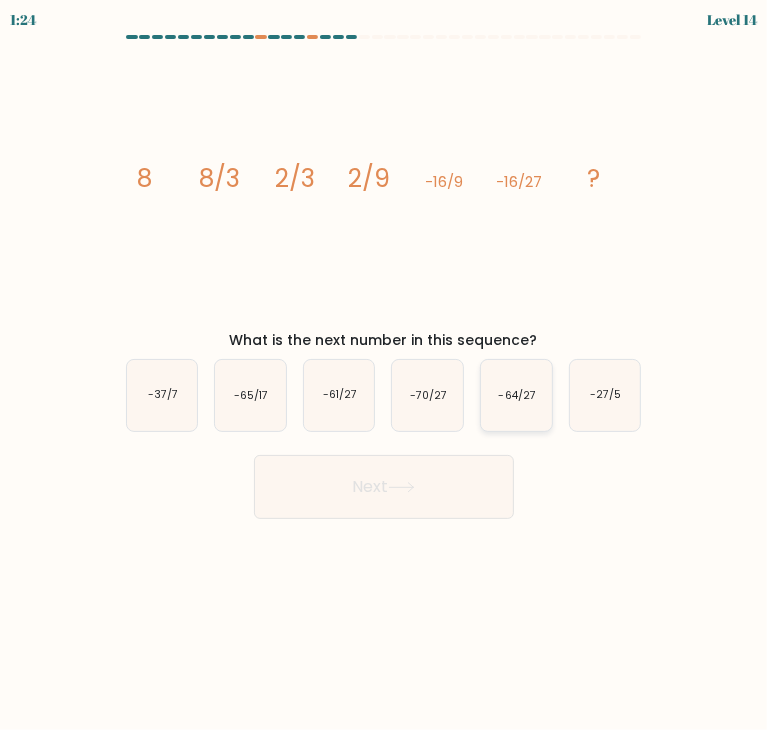 click on "-64/27" 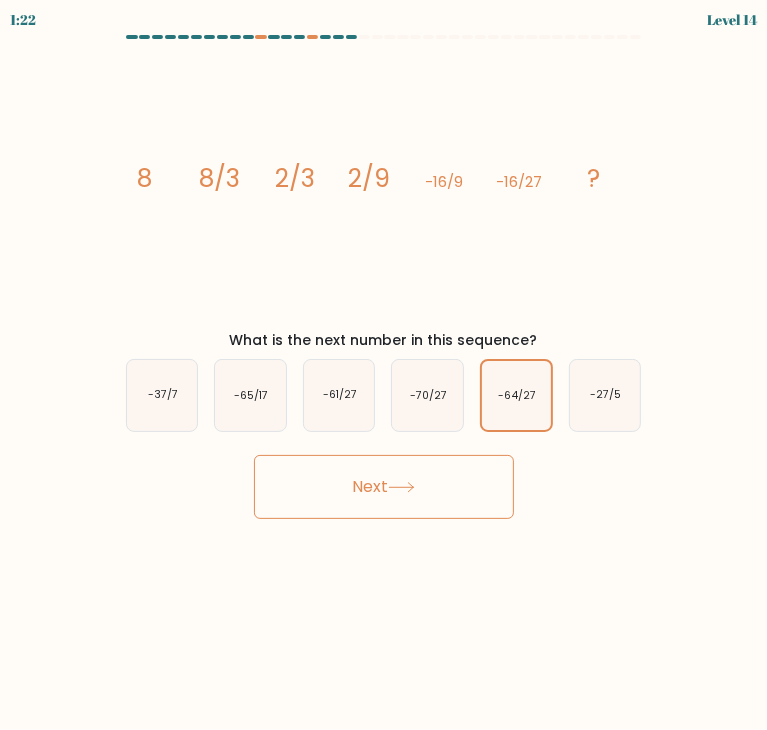 click on "Next" at bounding box center (384, 487) 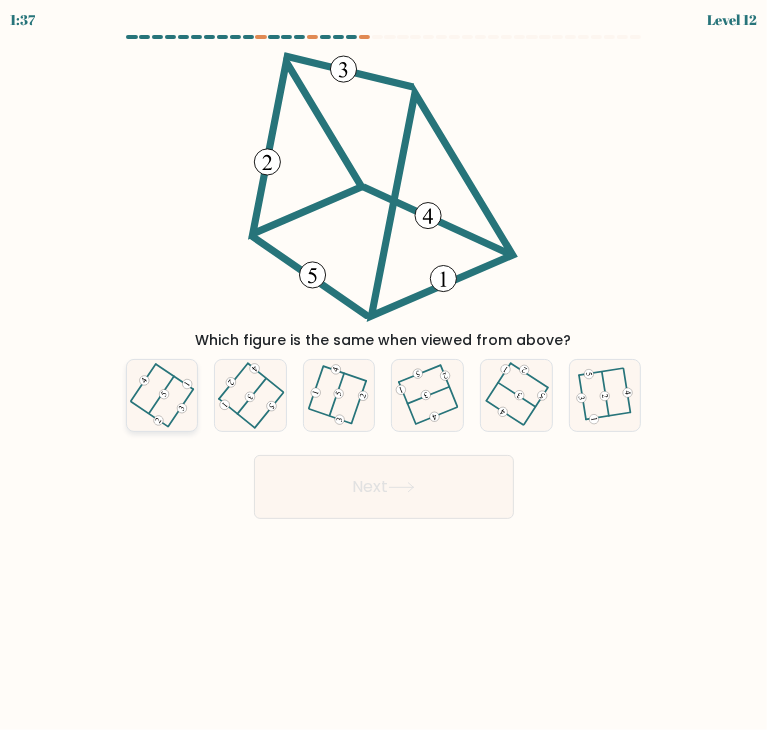 click 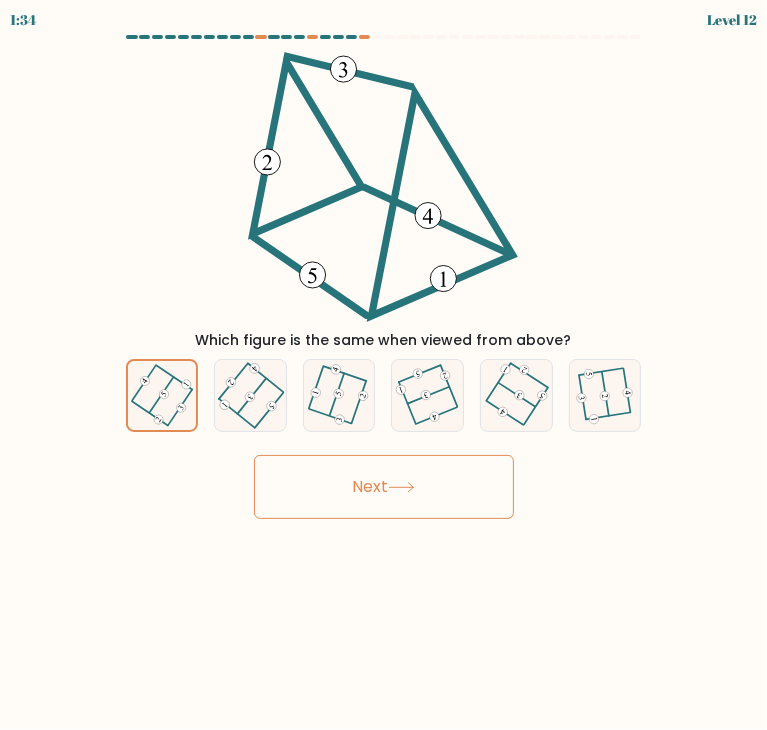 click on "Next" at bounding box center [384, 487] 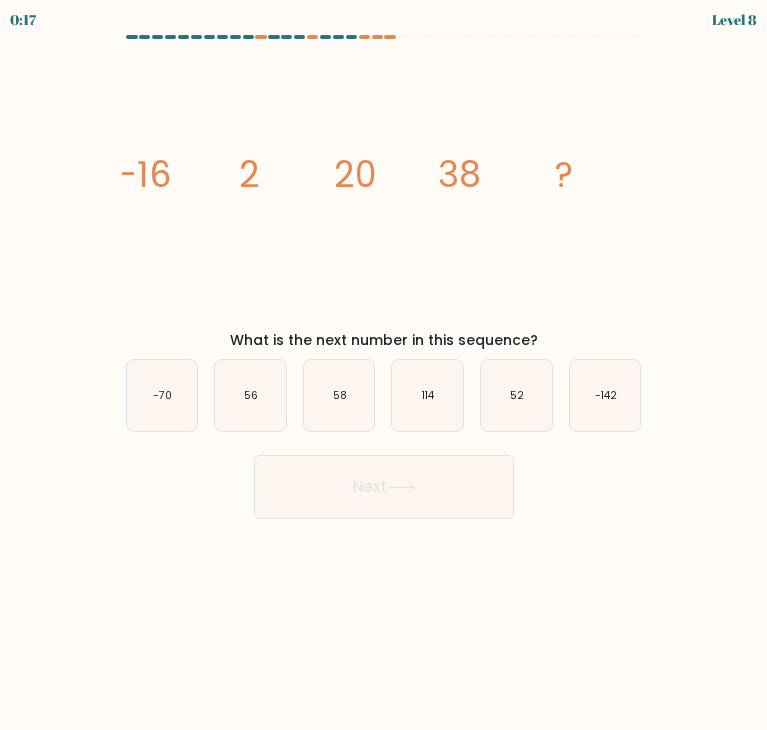 scroll, scrollTop: 0, scrollLeft: 0, axis: both 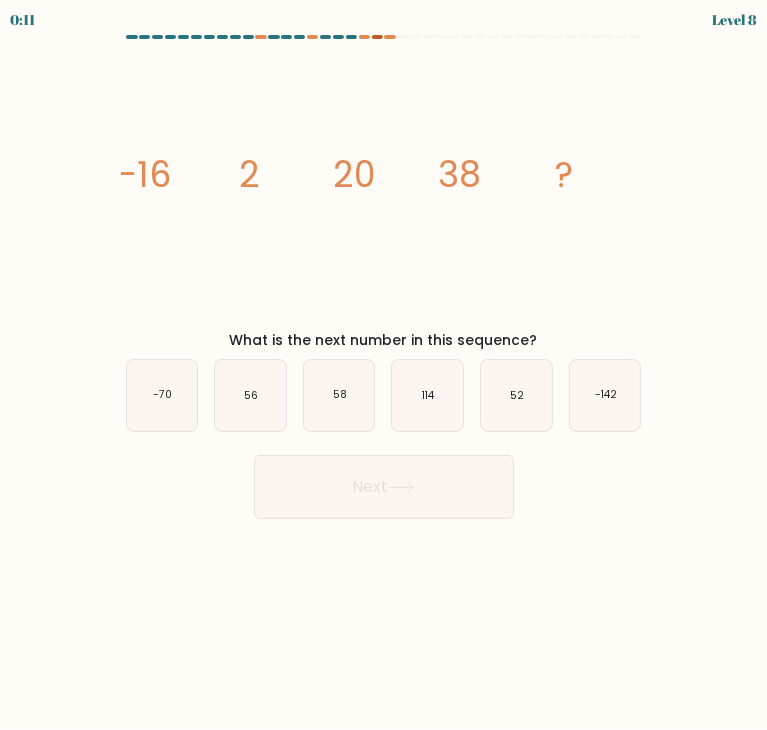 click at bounding box center (377, 37) 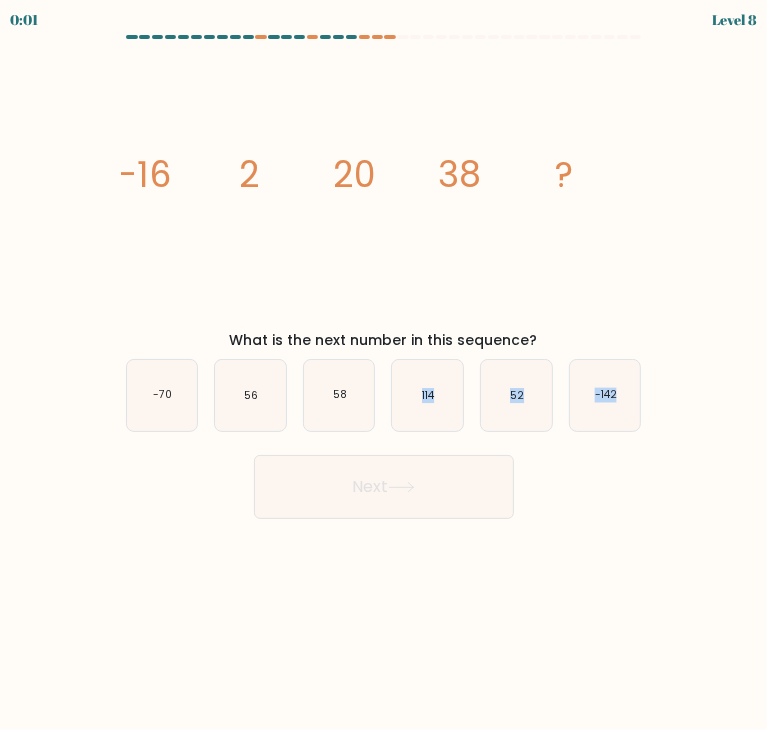 drag, startPoint x: 415, startPoint y: 392, endPoint x: 404, endPoint y: 479, distance: 87.69264 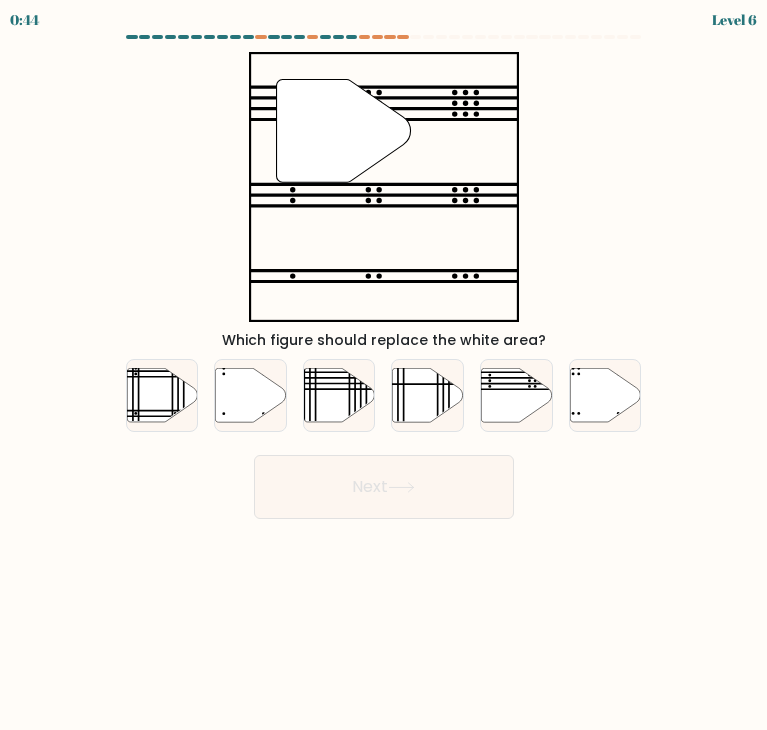 scroll, scrollTop: 0, scrollLeft: 0, axis: both 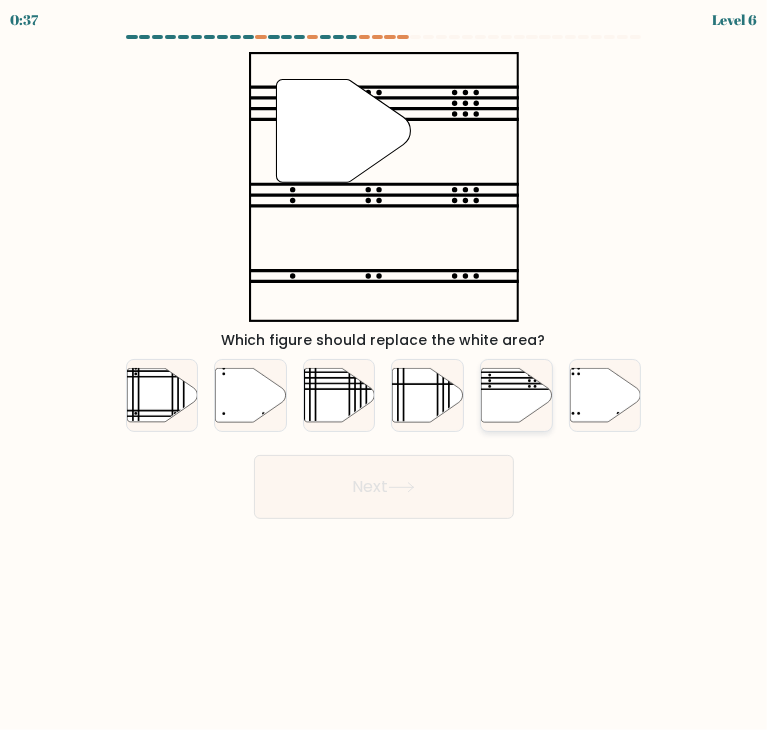 click 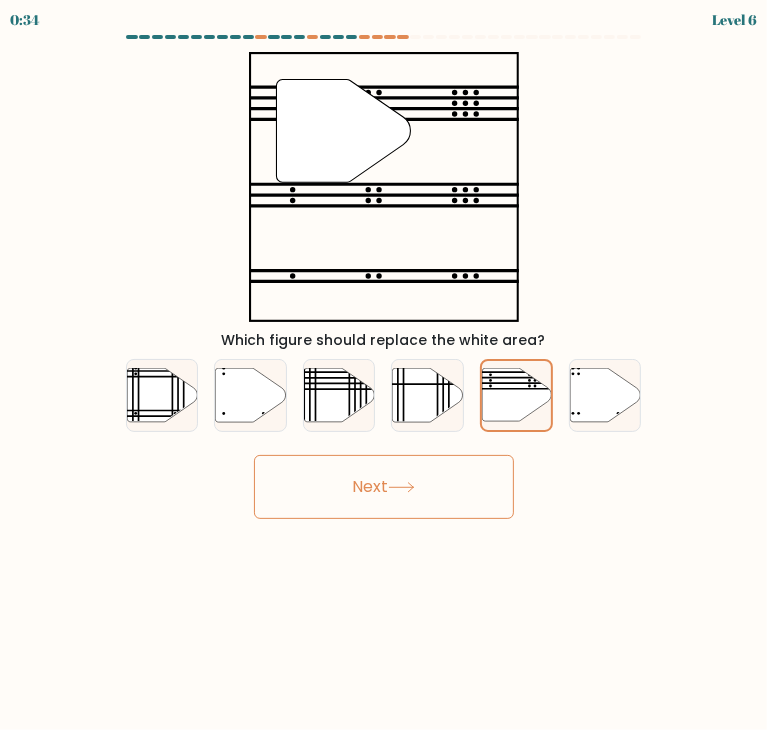 click on "Next" at bounding box center [384, 487] 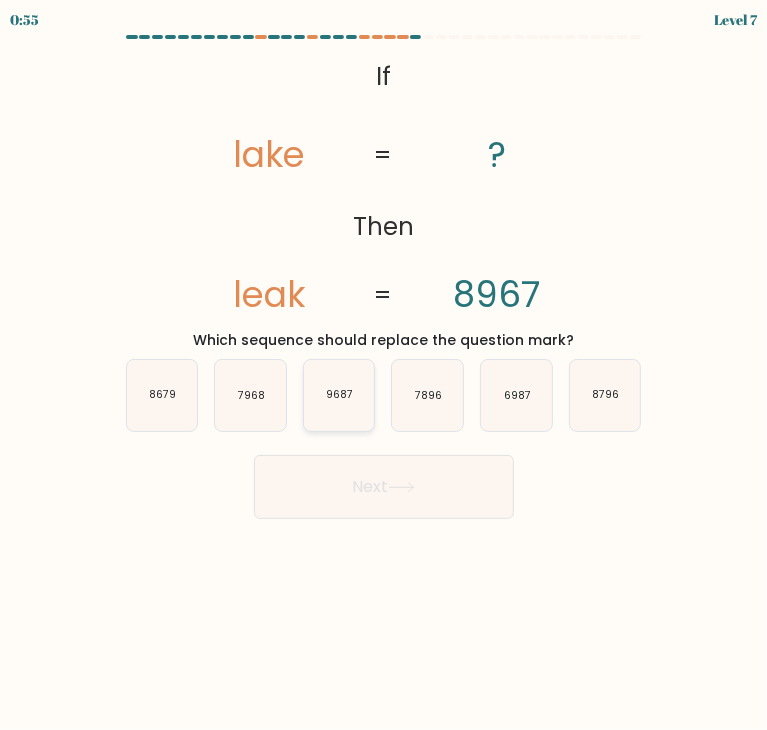 click on "9687" 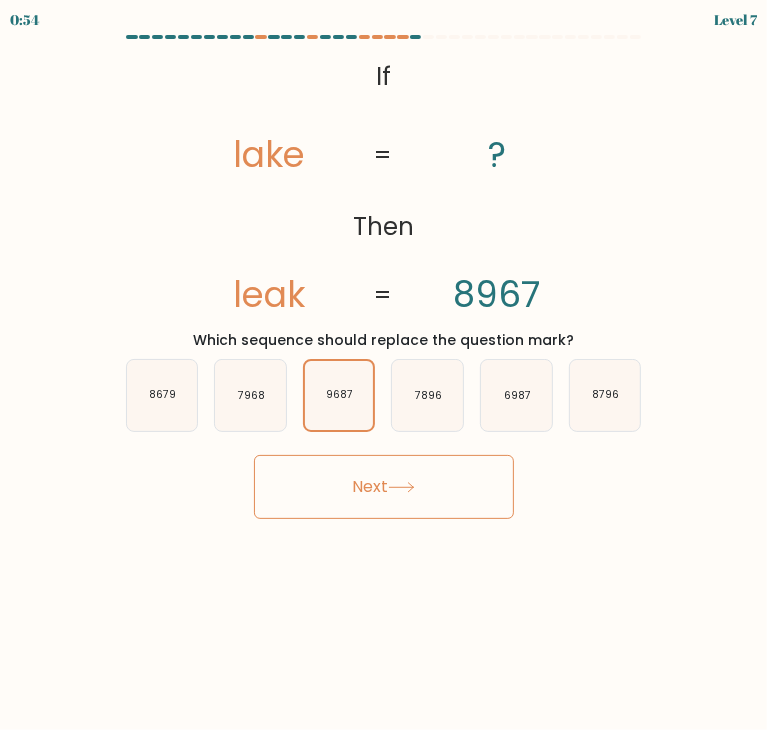 click on "Next" at bounding box center [384, 487] 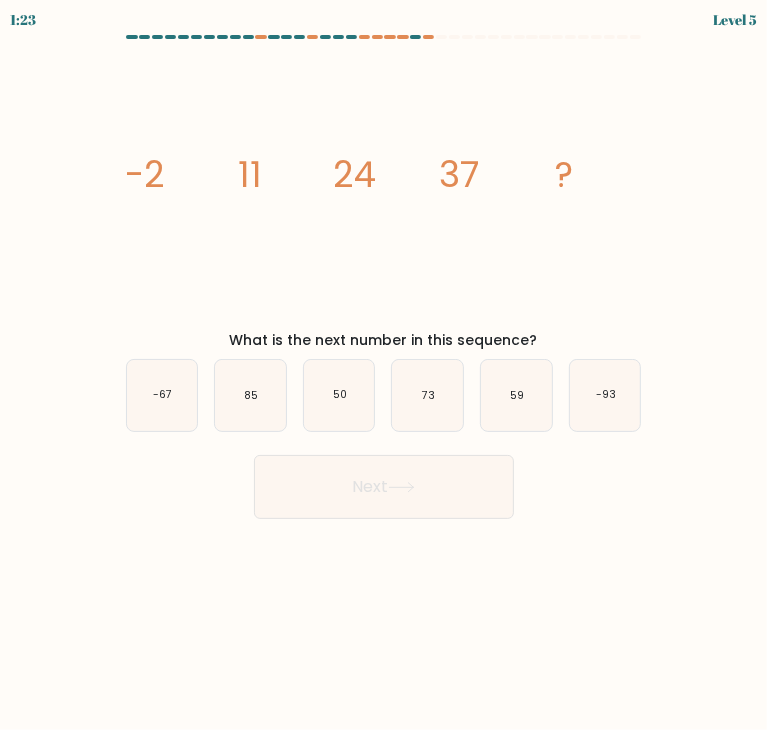 type 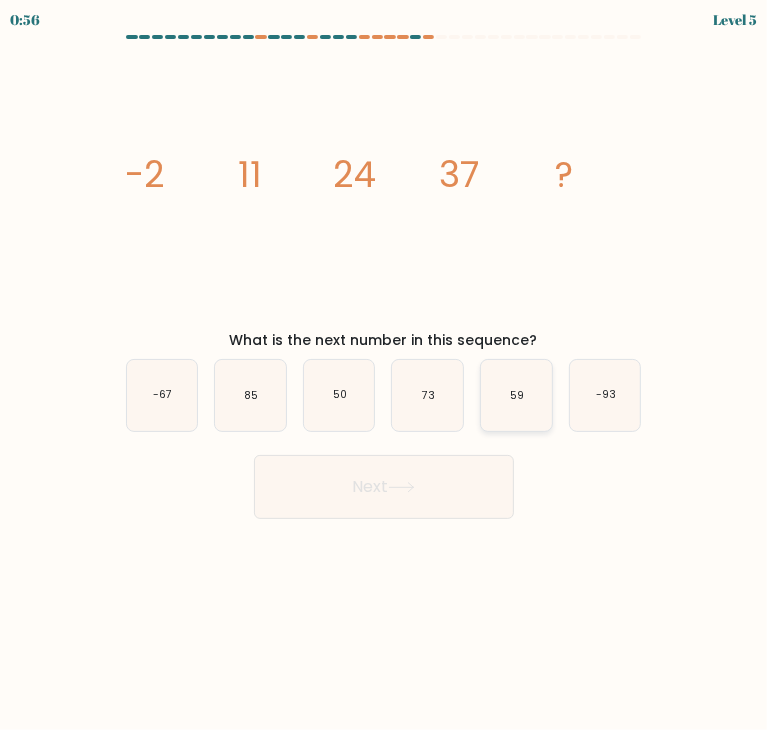 click on "59" 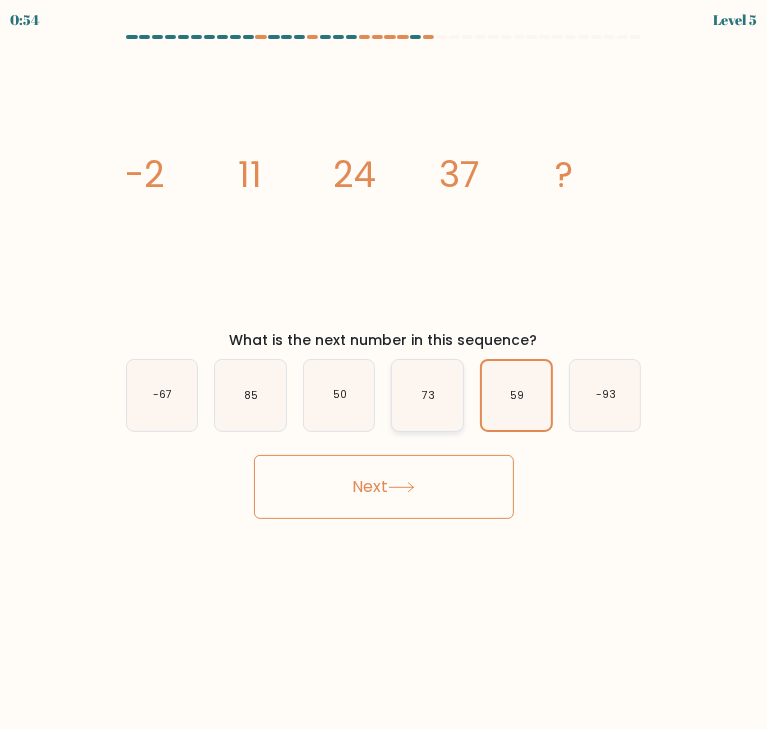 click on "73" 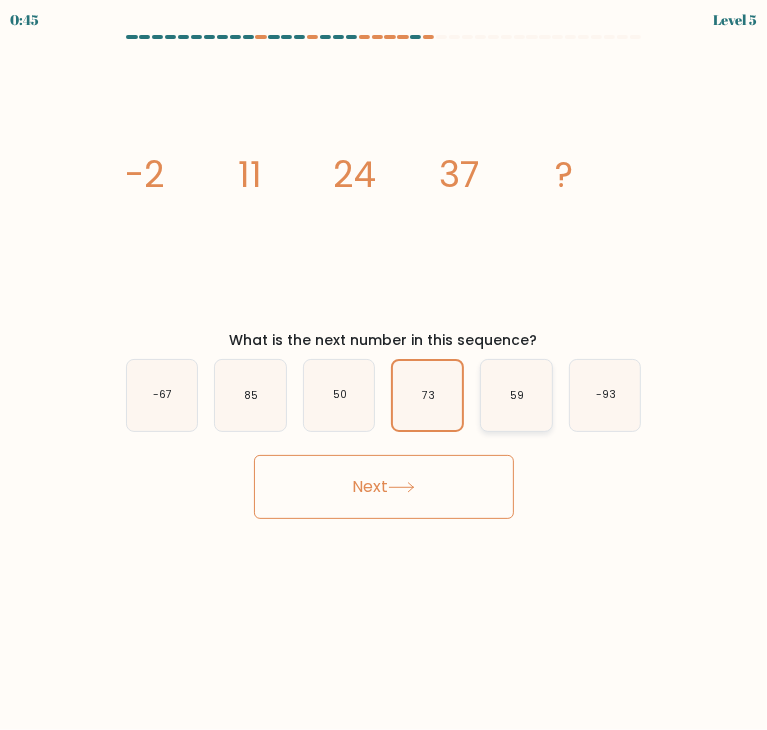 click on "59" 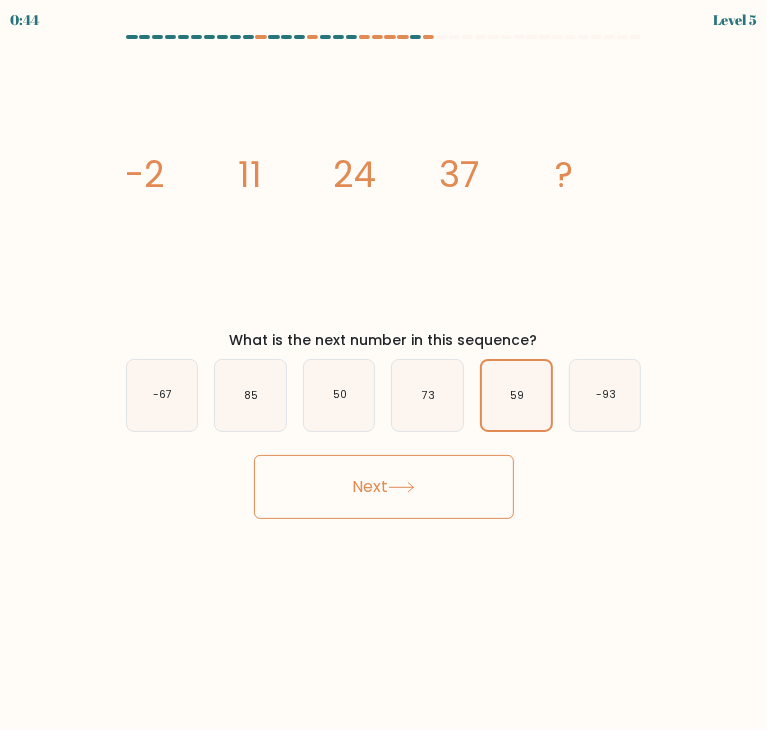 click on "Next" at bounding box center [384, 487] 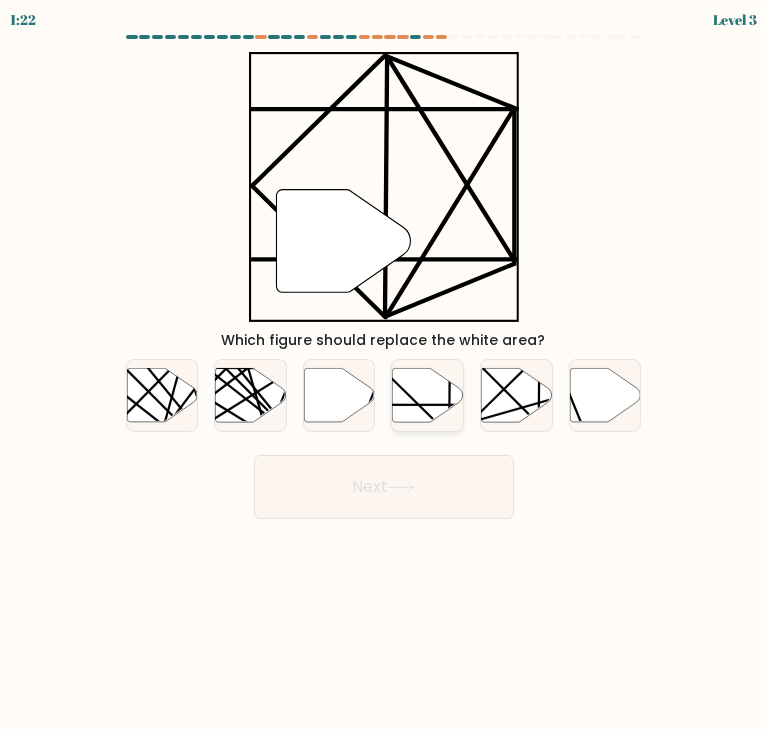 click 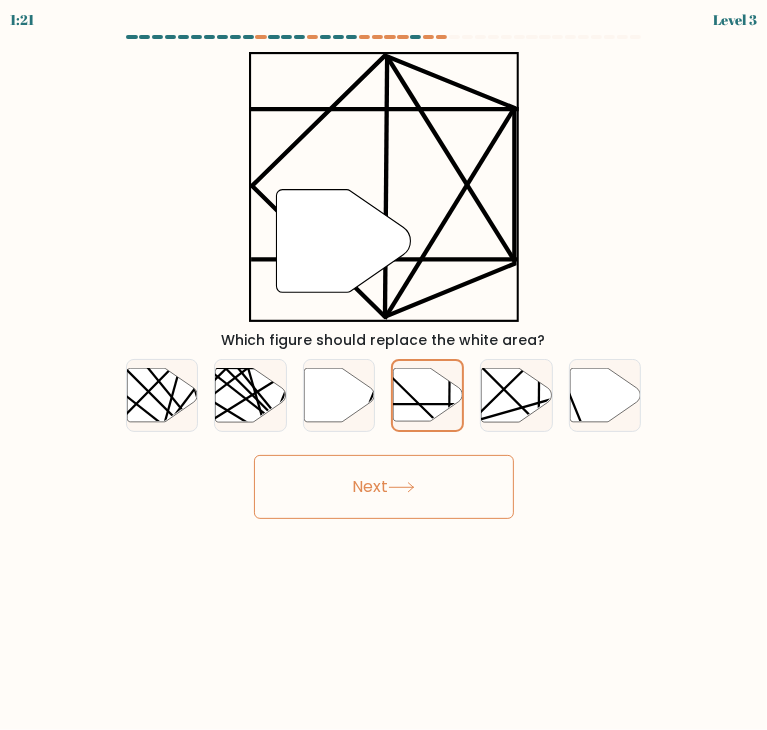 click on "Next" at bounding box center (384, 487) 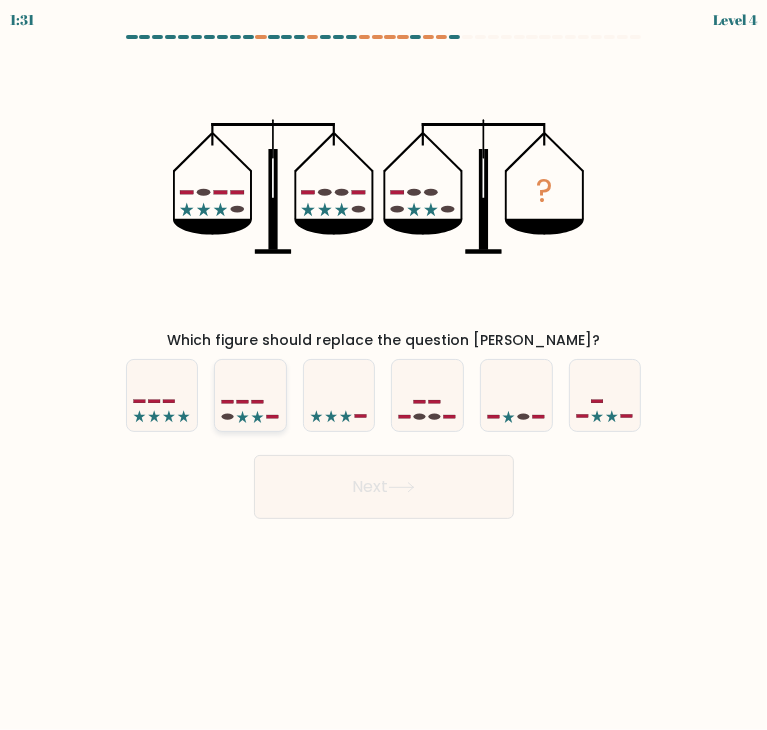 click 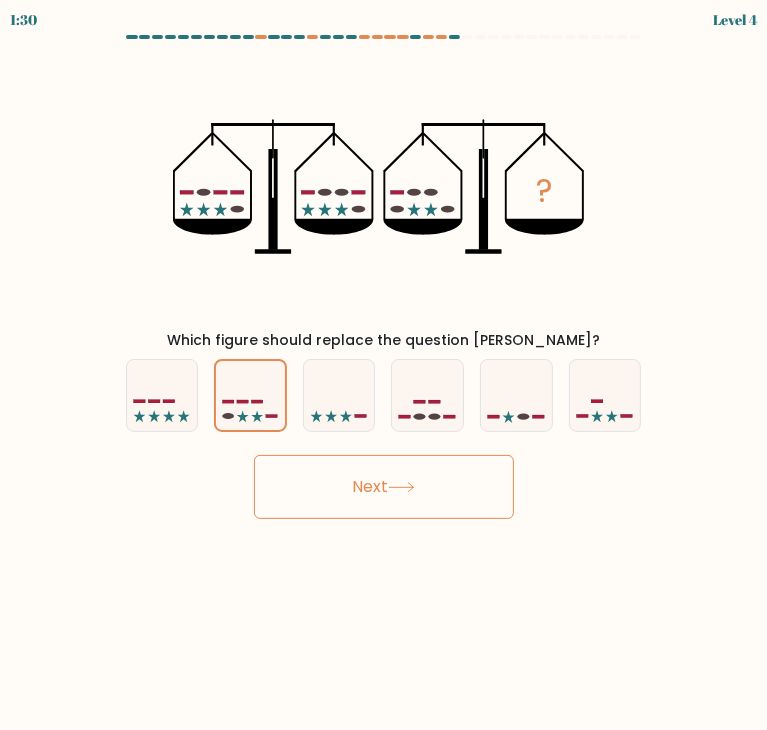 click on "Next" at bounding box center [384, 487] 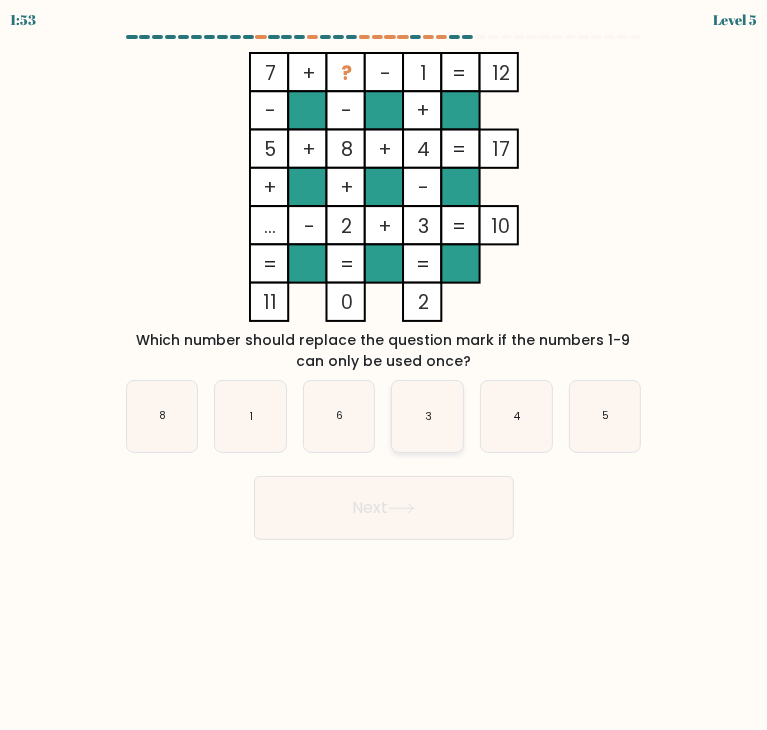 click on "3" 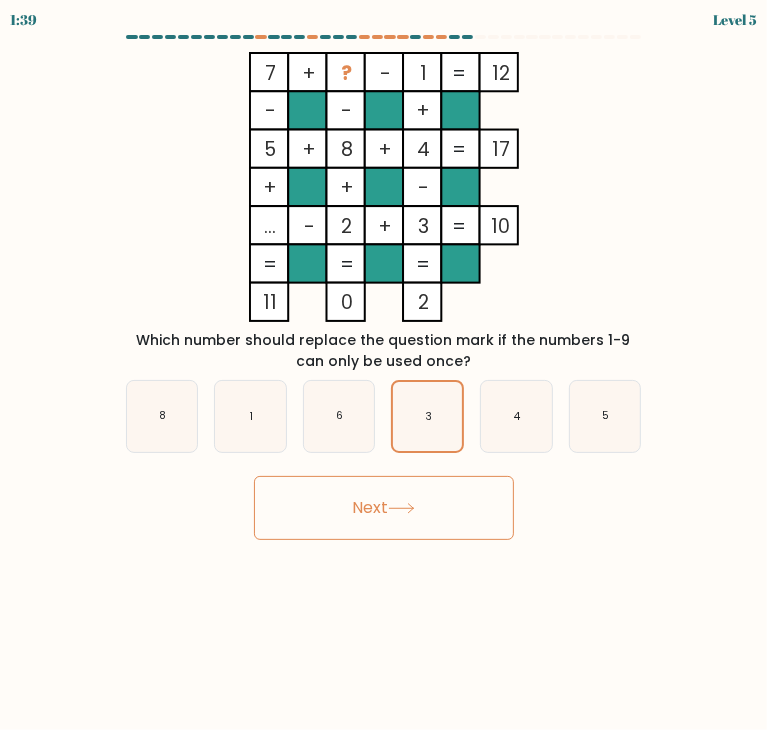click on "Next" at bounding box center (384, 508) 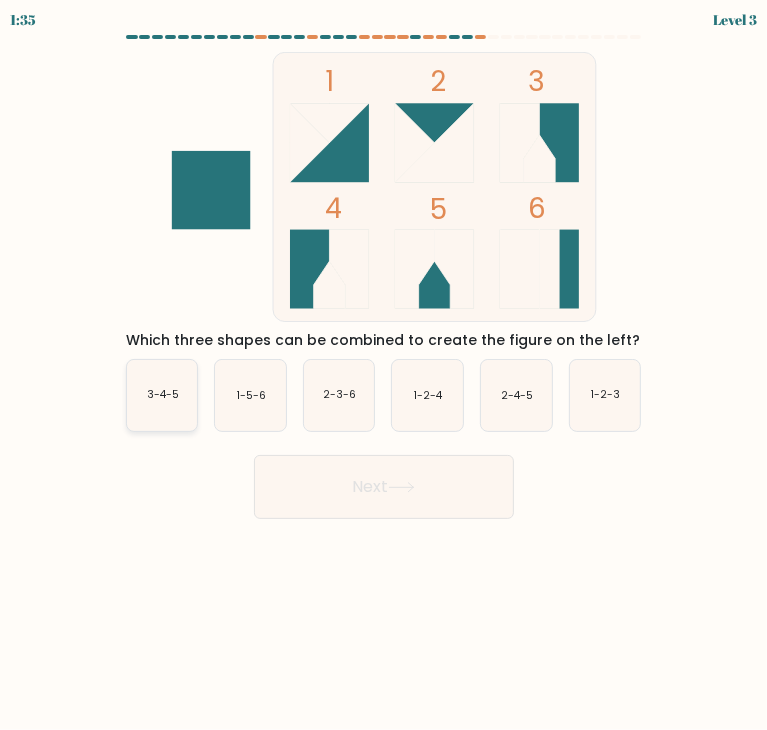 click on "3-4-5" 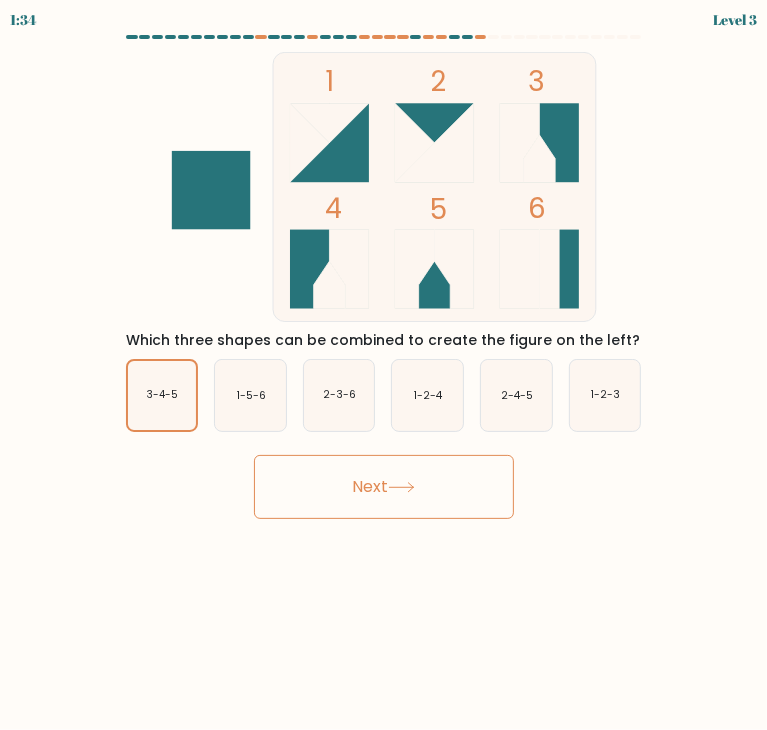 click on "Next" at bounding box center [384, 487] 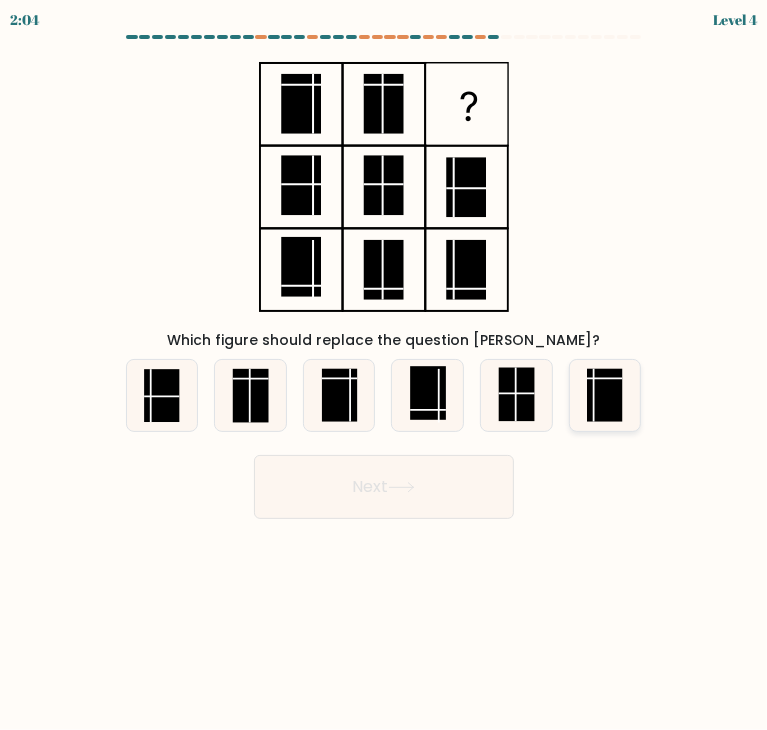 click 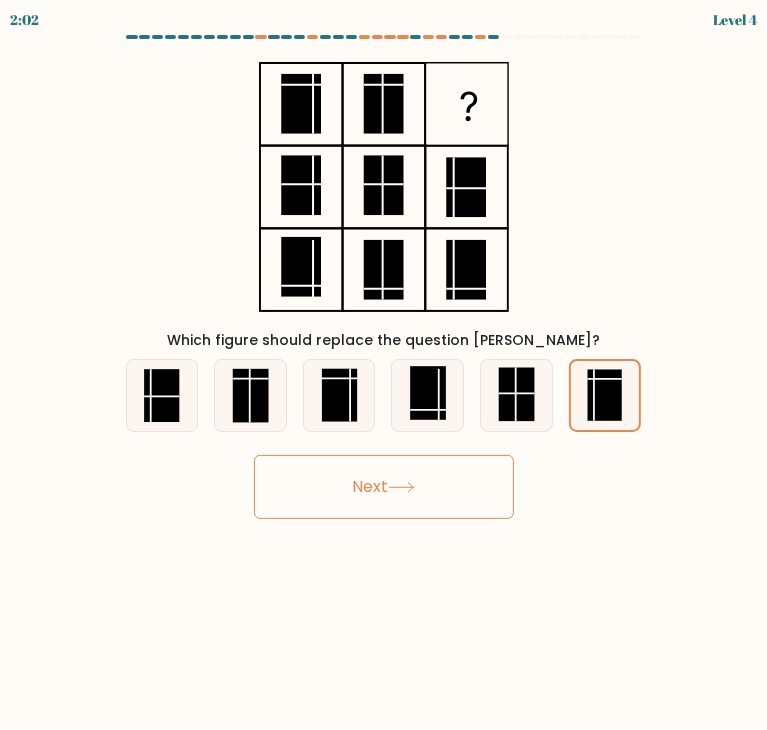 click on "Next" at bounding box center (384, 487) 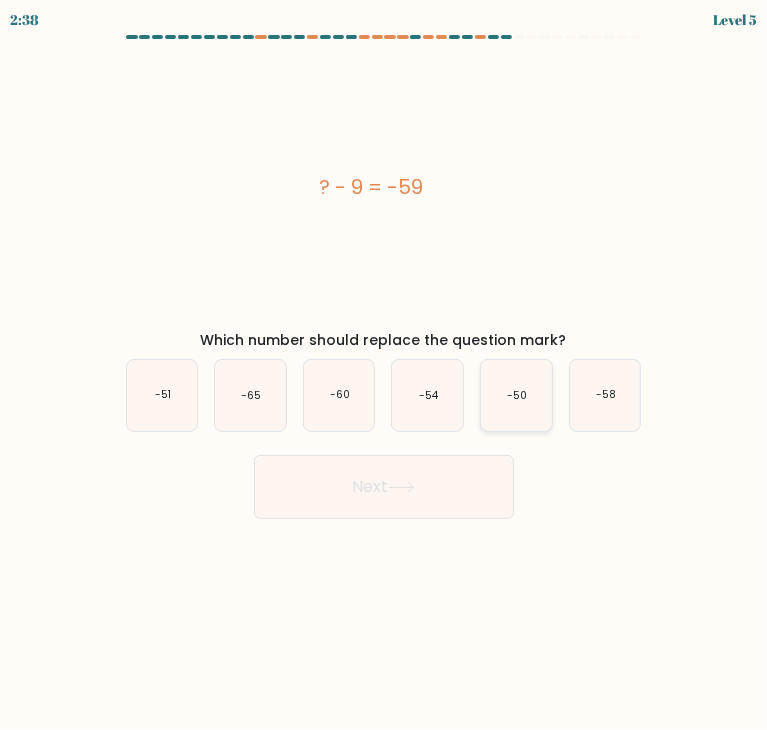 click on "-50" 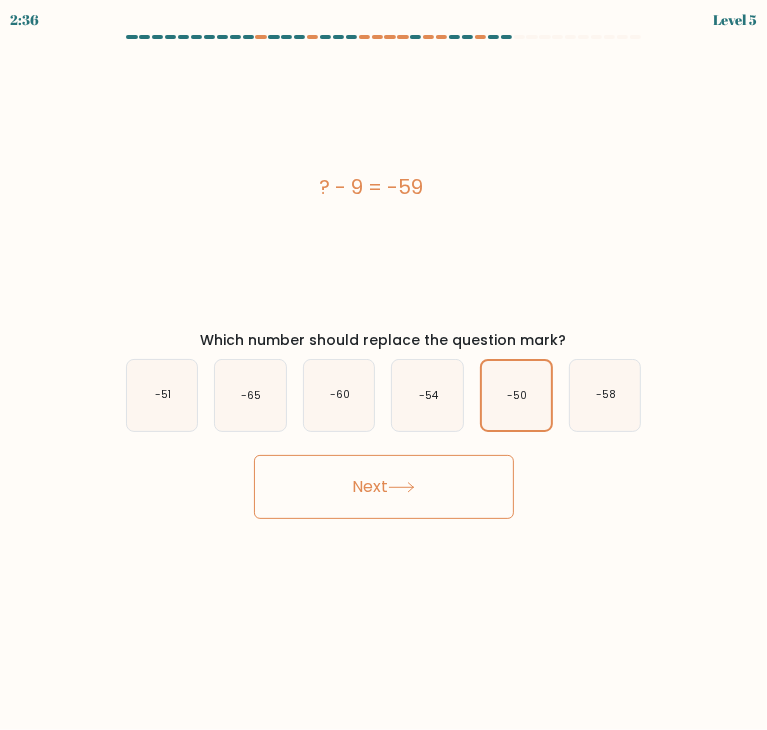 click on "Next" at bounding box center (384, 487) 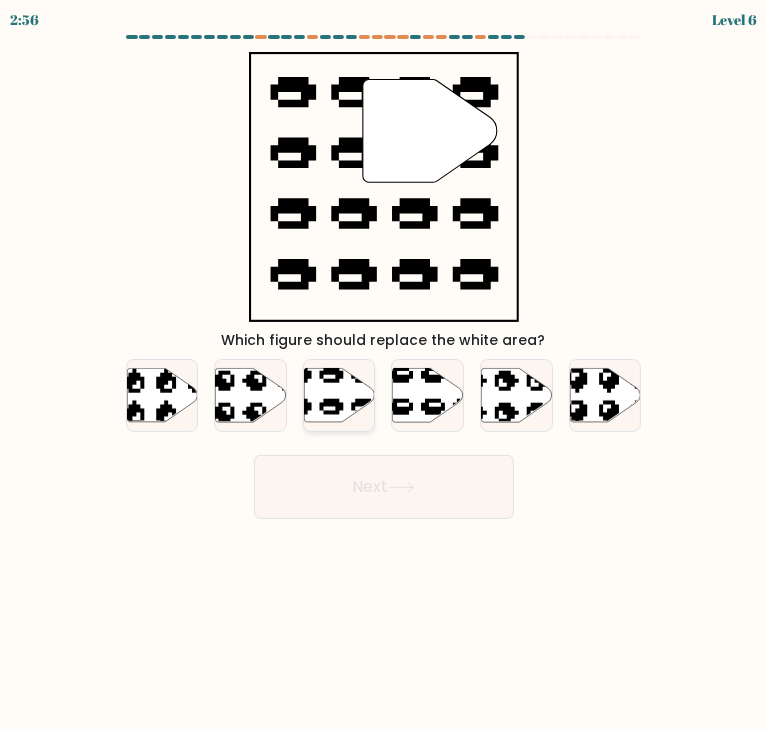 click 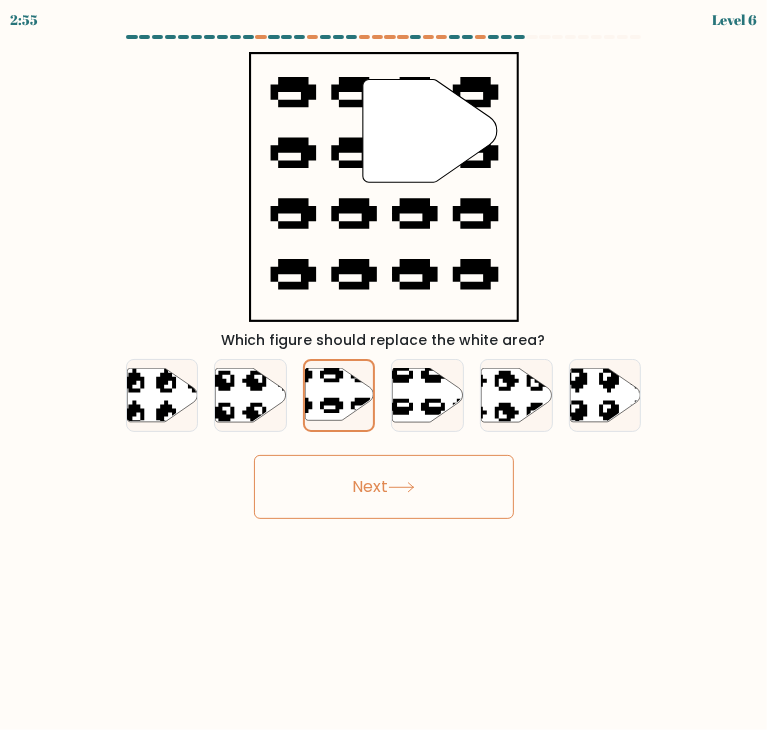 click on "Next" at bounding box center (384, 487) 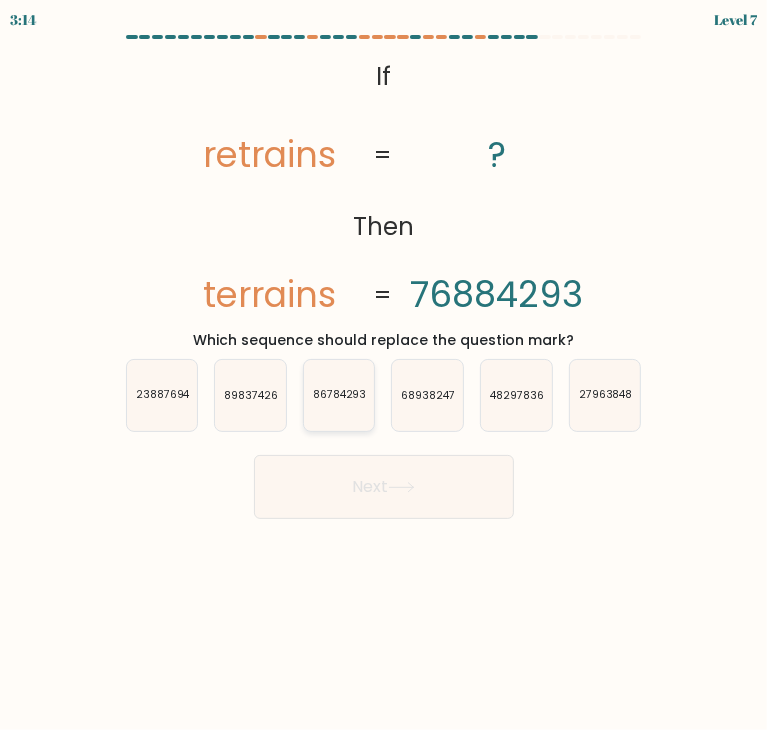click on "86784293" 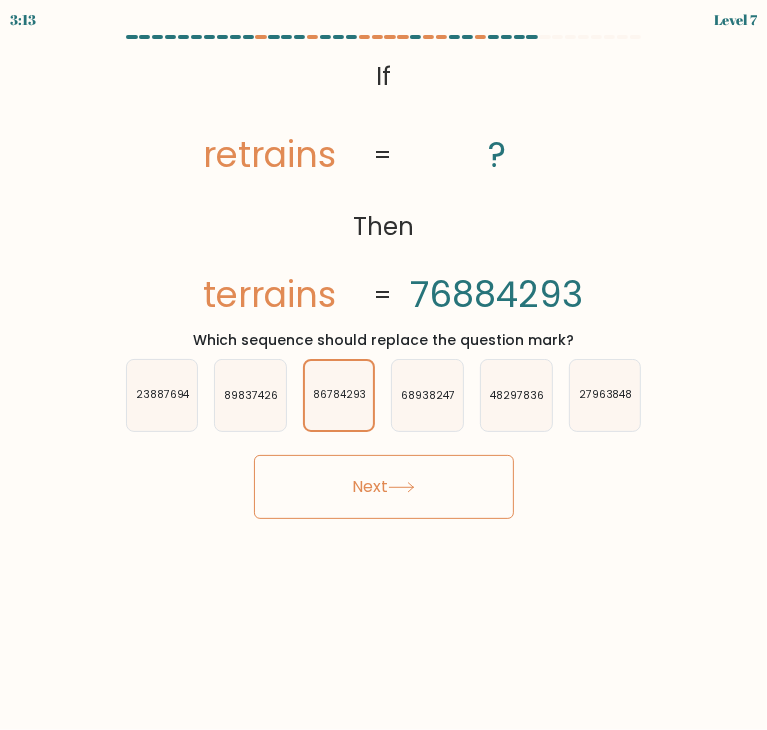 click on "Next" at bounding box center (384, 487) 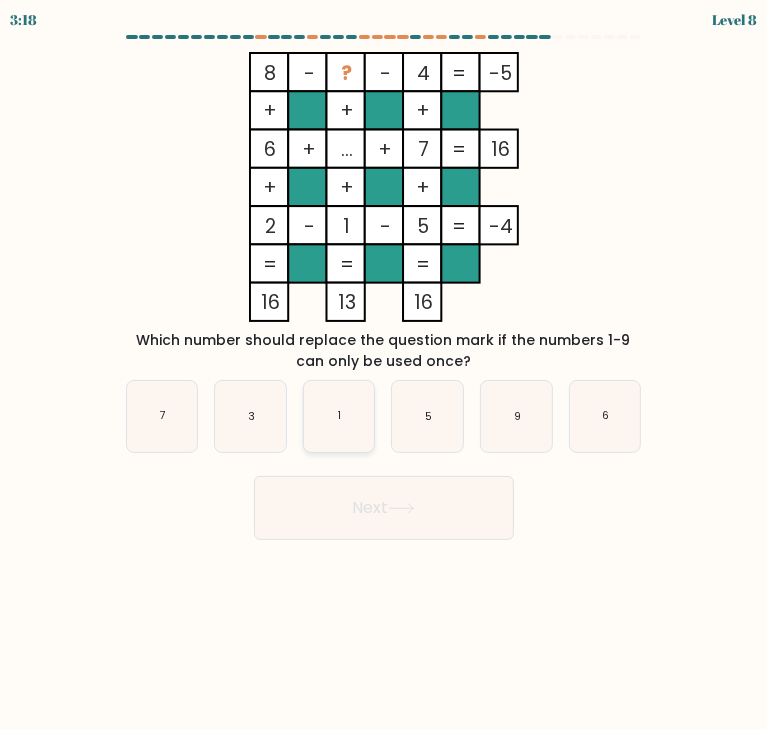 click on "1" 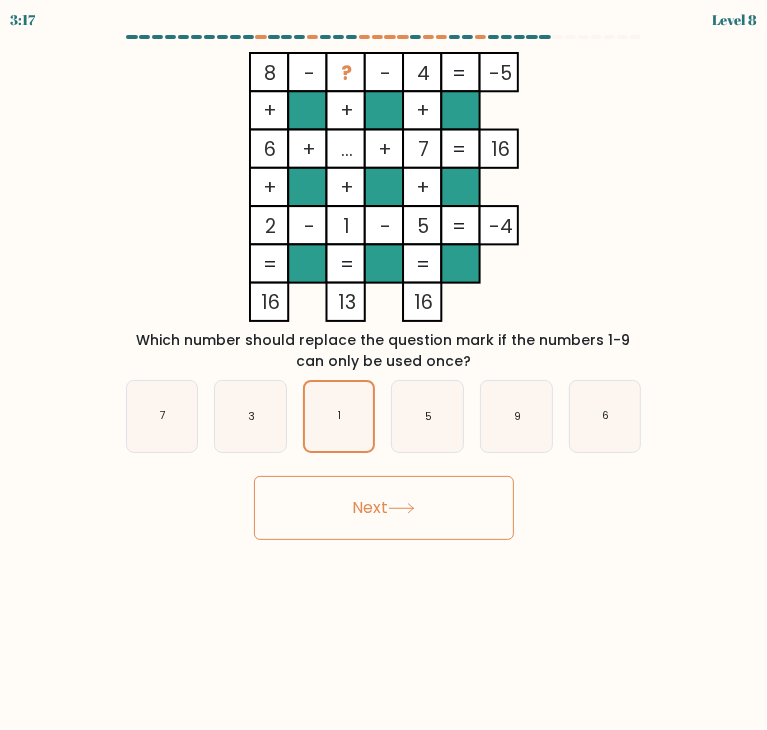 click on "Next" at bounding box center [384, 508] 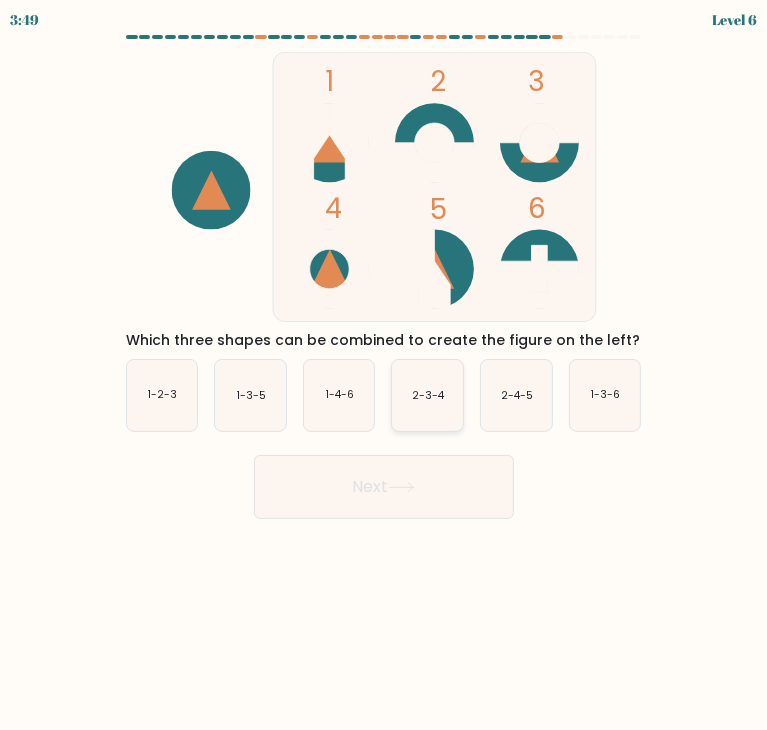click on "2-3-4" 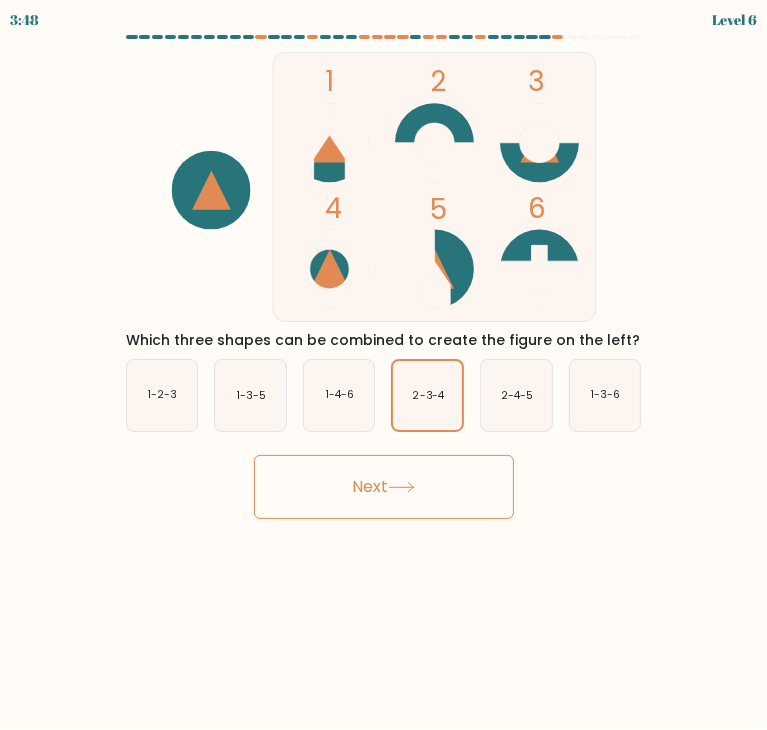 click on "Next" at bounding box center [384, 487] 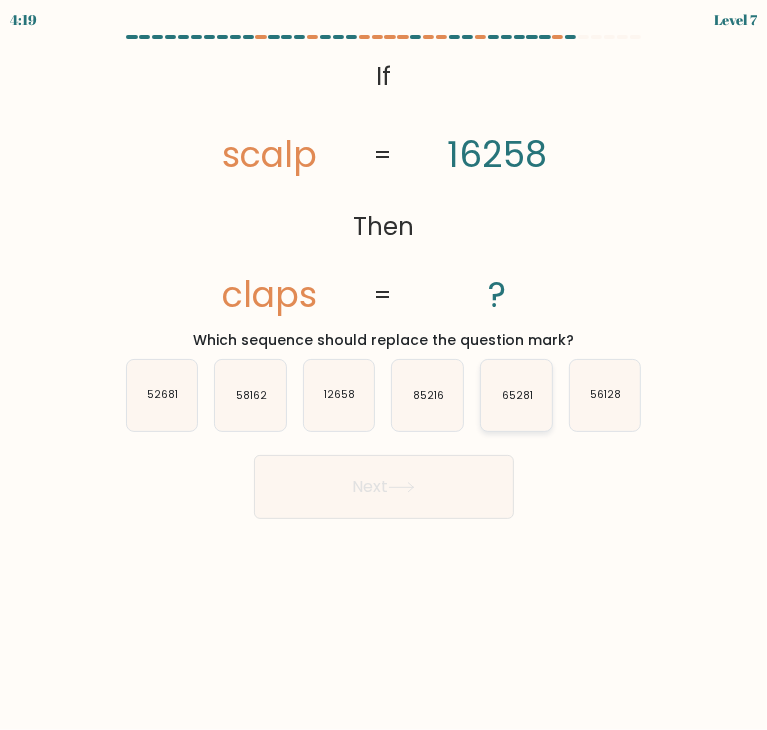 click on "65281" 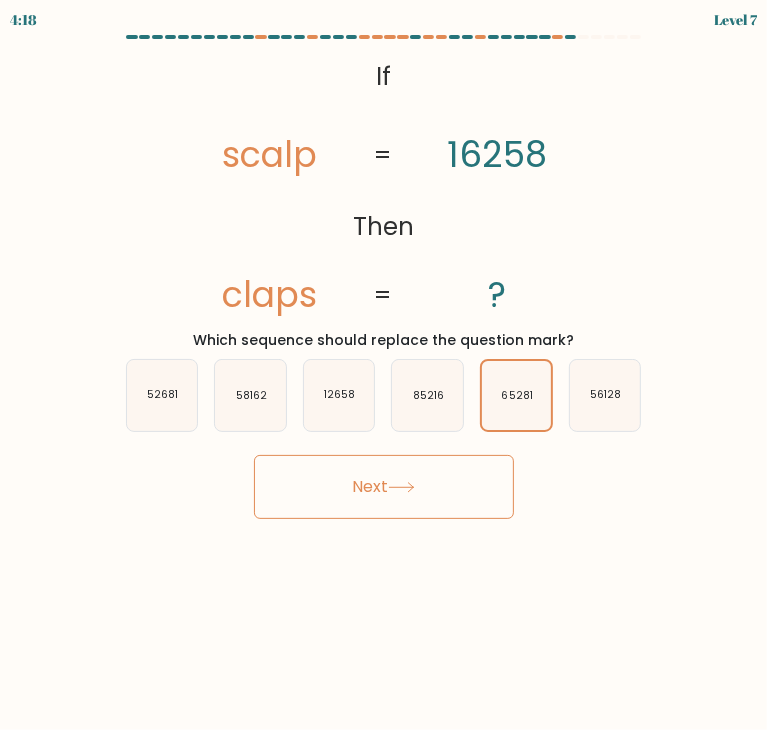 click on "Next" at bounding box center (384, 487) 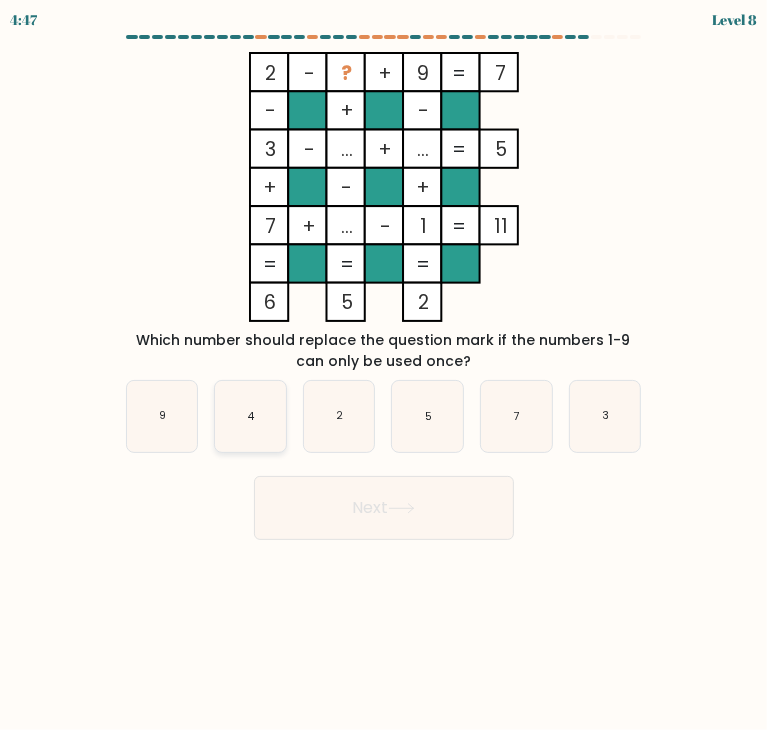 click on "4" 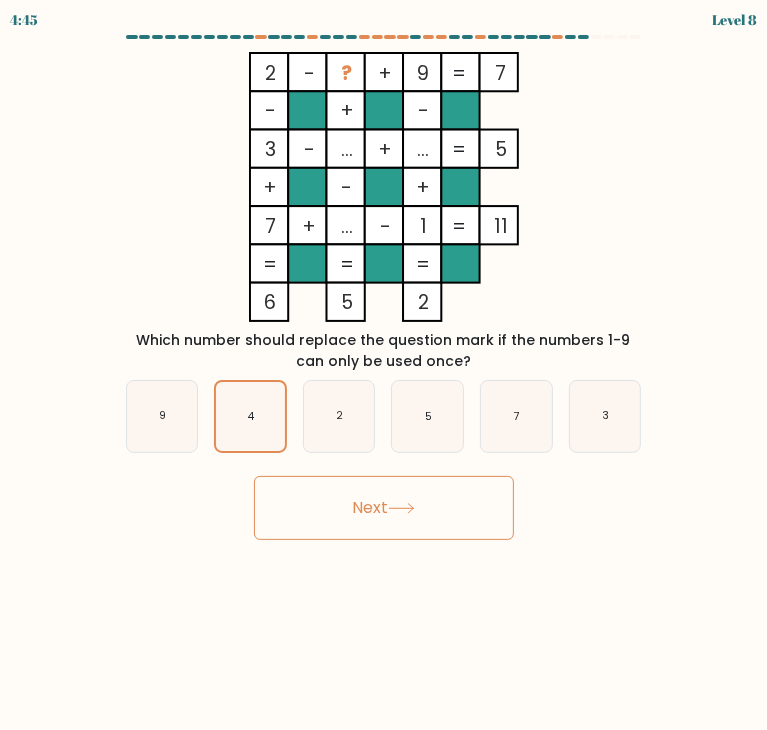 click on "Next" at bounding box center (384, 508) 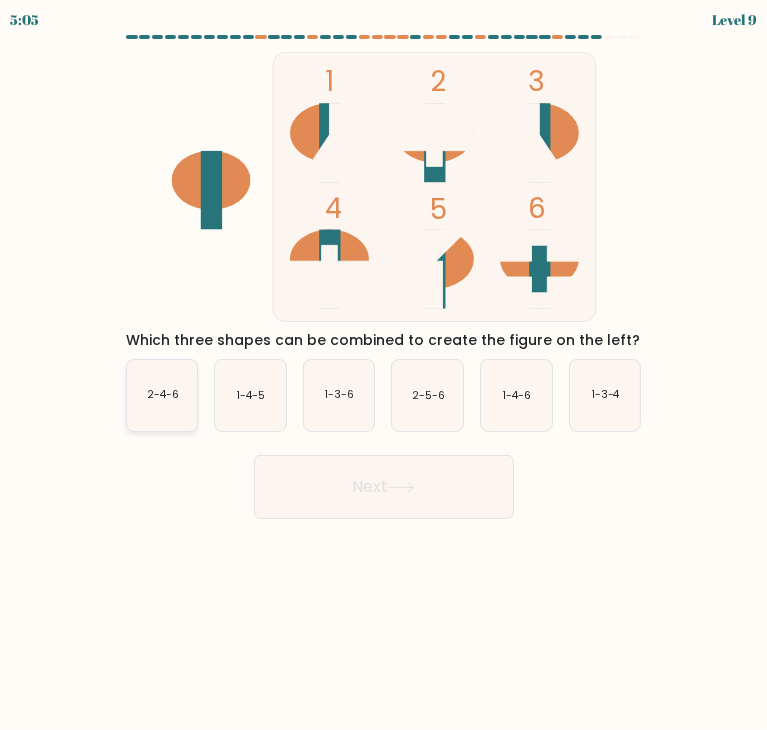 click on "2-4-6" 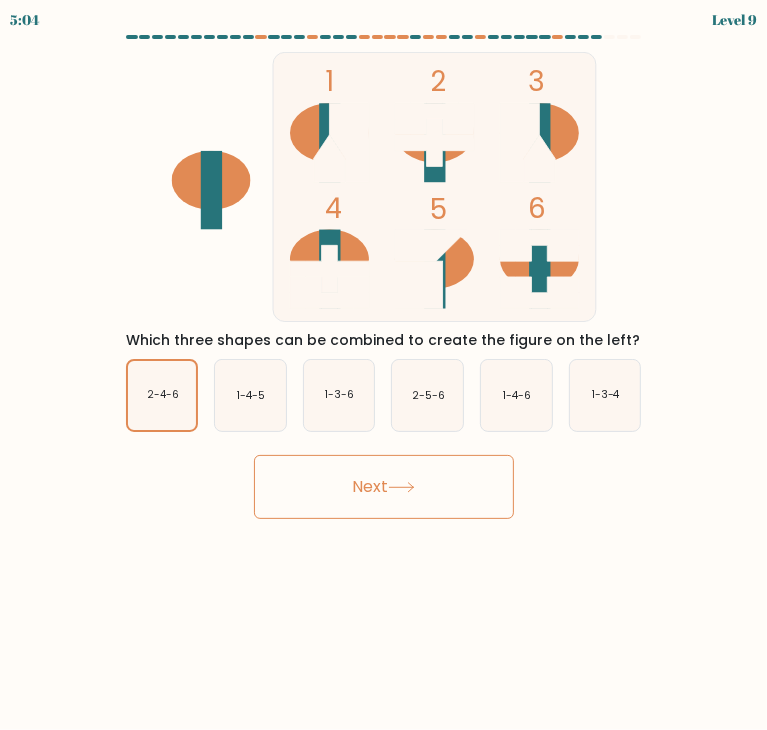click on "Next" at bounding box center [384, 487] 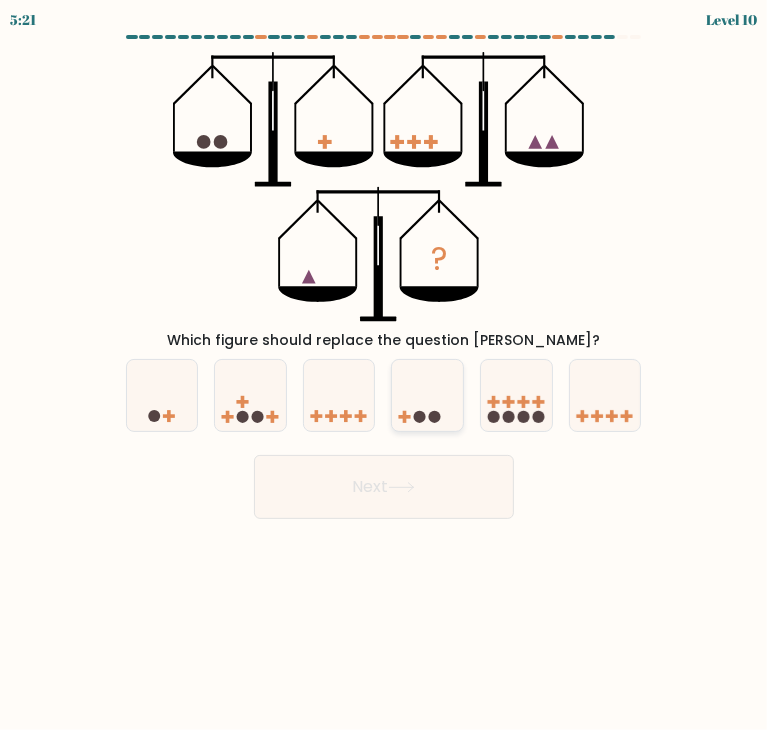 click 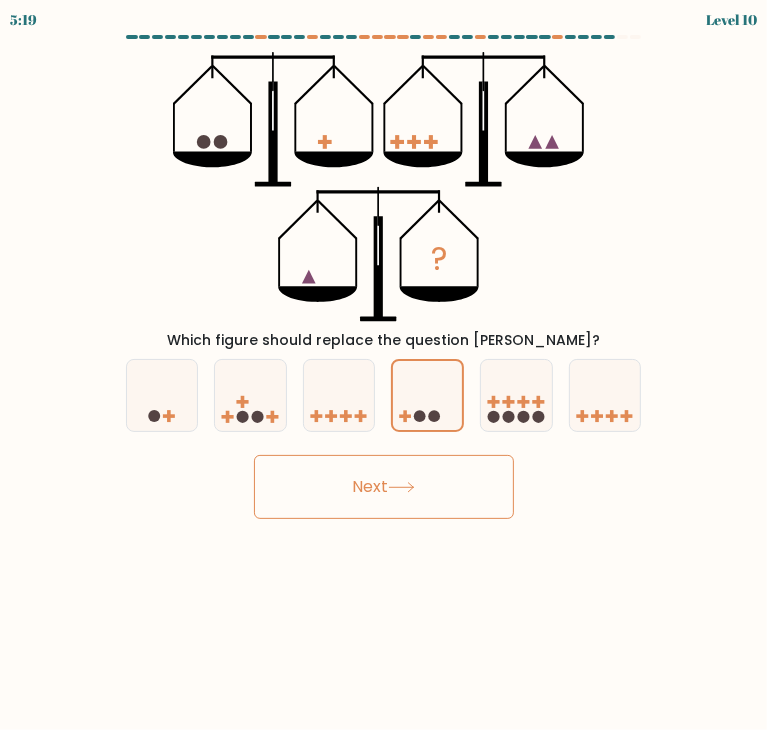 click on "Next" at bounding box center (384, 487) 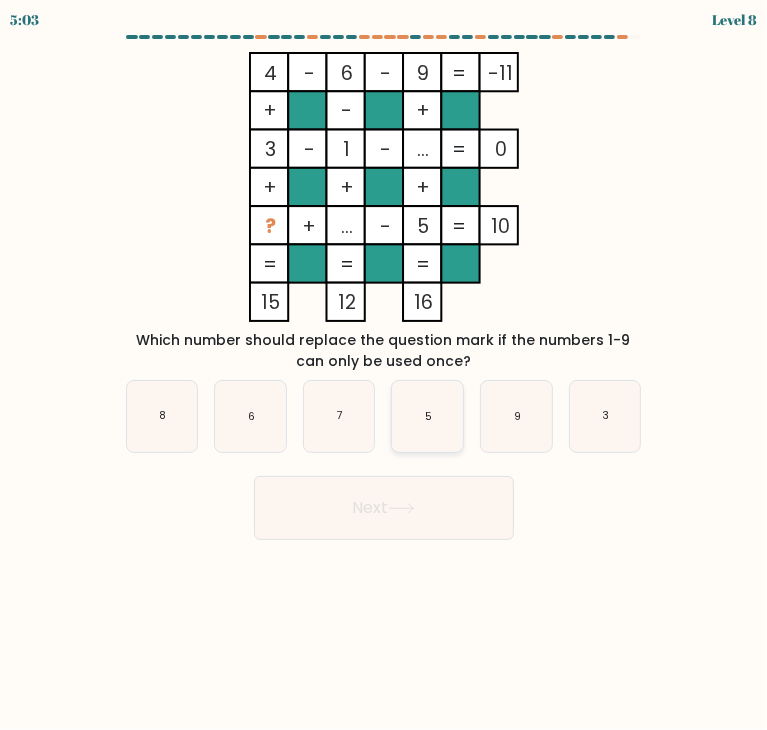 click on "5" 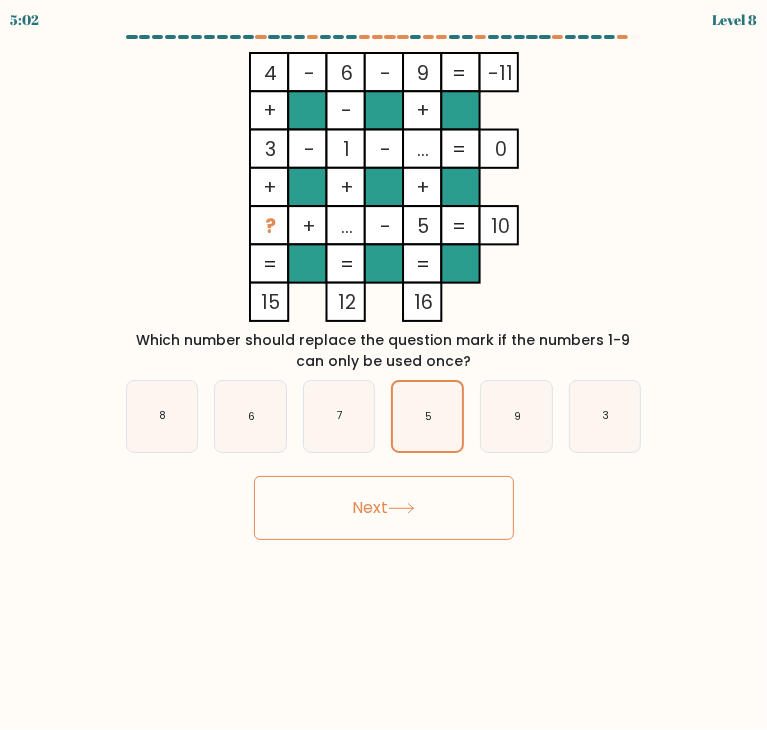 click on "Next" at bounding box center (384, 508) 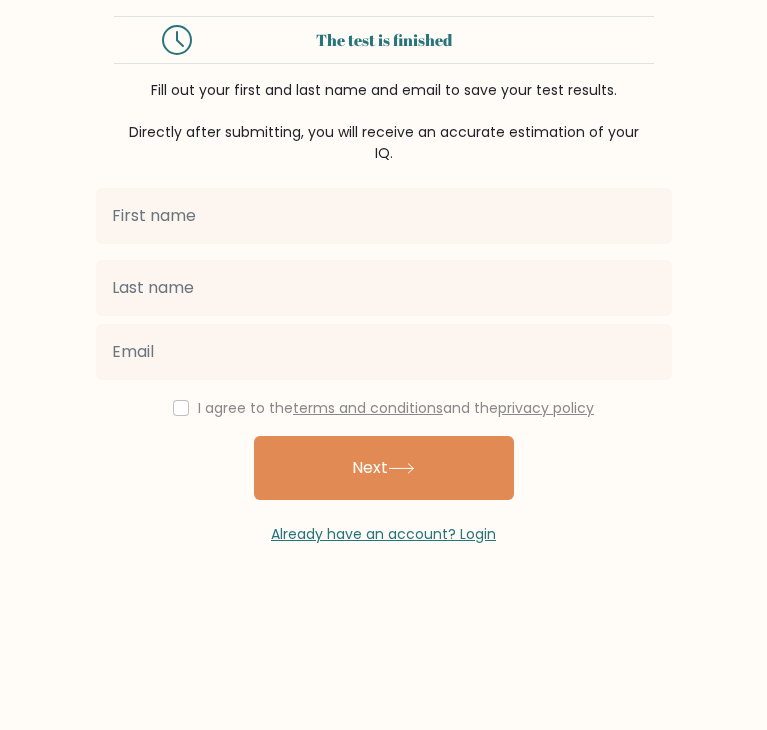 scroll, scrollTop: 0, scrollLeft: 0, axis: both 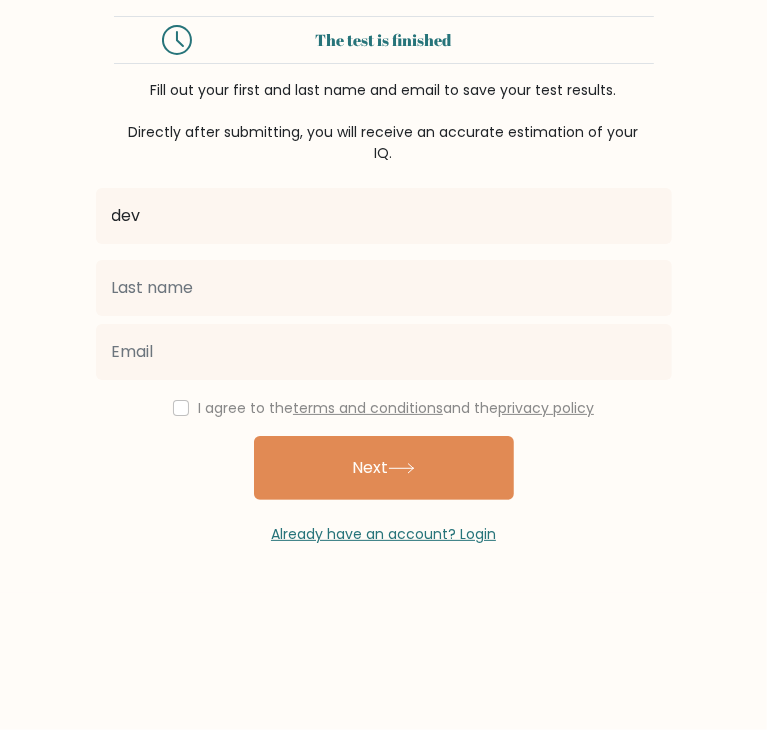 type on "dev" 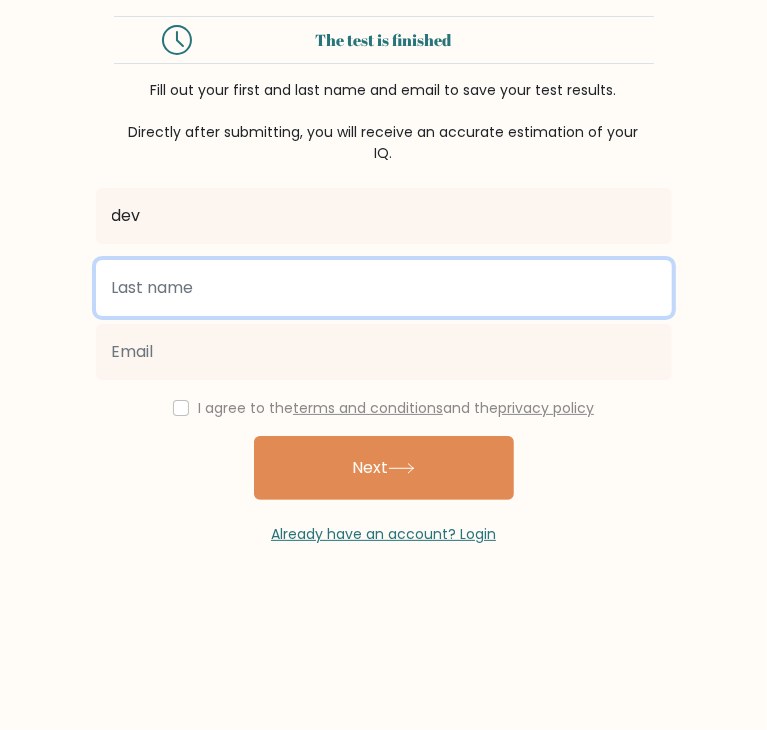 click at bounding box center [384, 288] 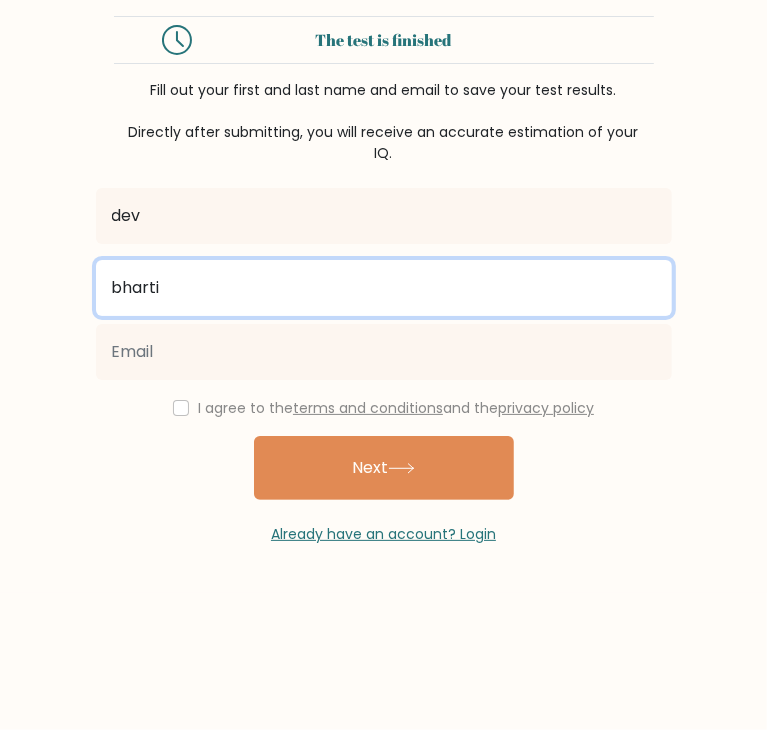 type on "bharti" 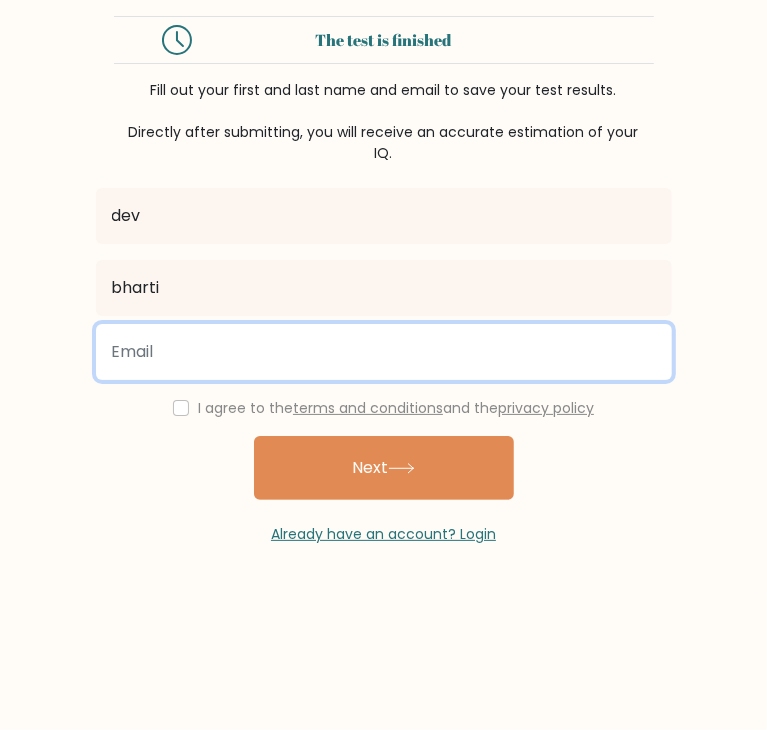 click at bounding box center (384, 352) 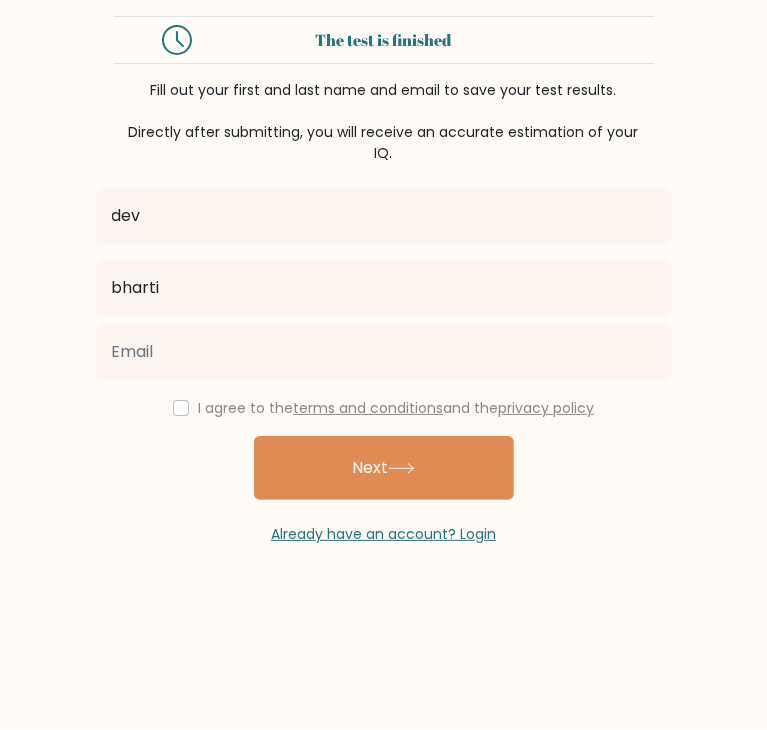 click on "Fill out your first and last name and email to save your test results.
Directly after submitting, you will receive an accurate estimation of your IQ." at bounding box center (384, 122) 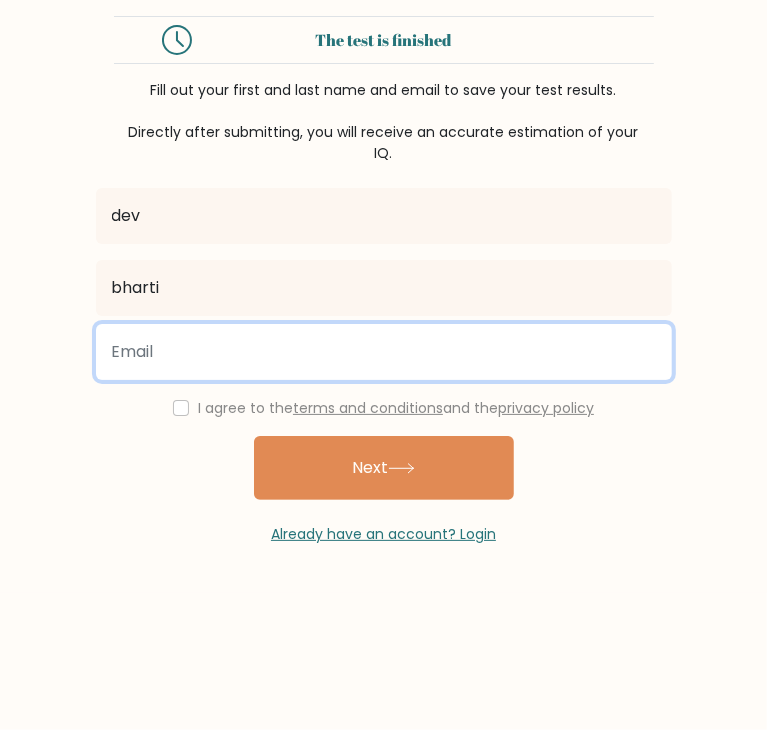 click at bounding box center [384, 352] 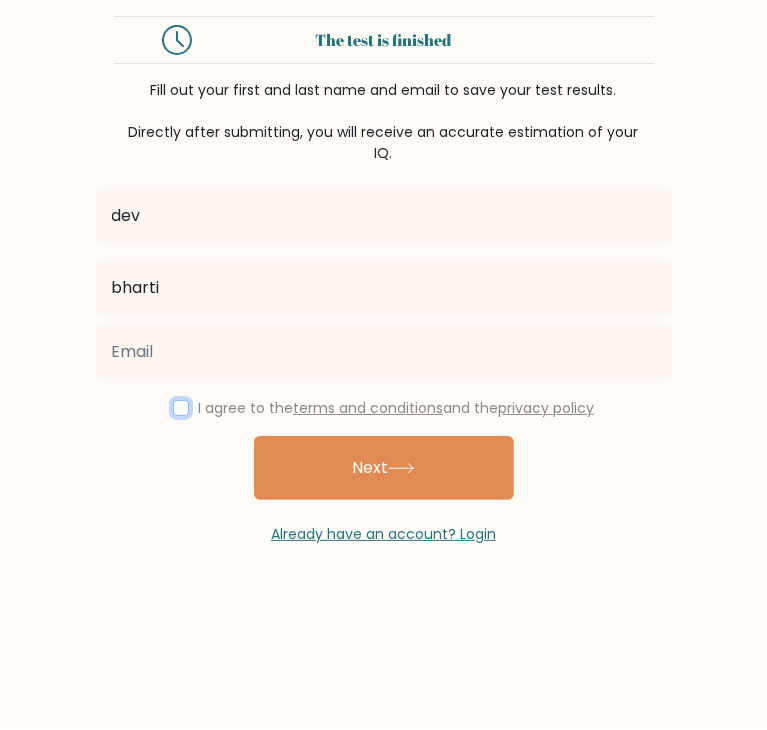click at bounding box center [181, 408] 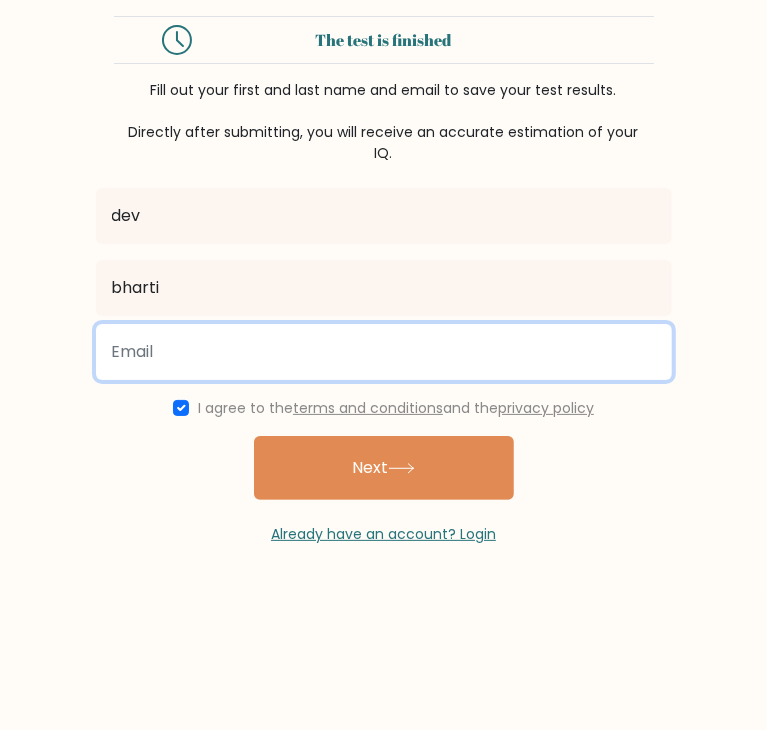 click at bounding box center (384, 352) 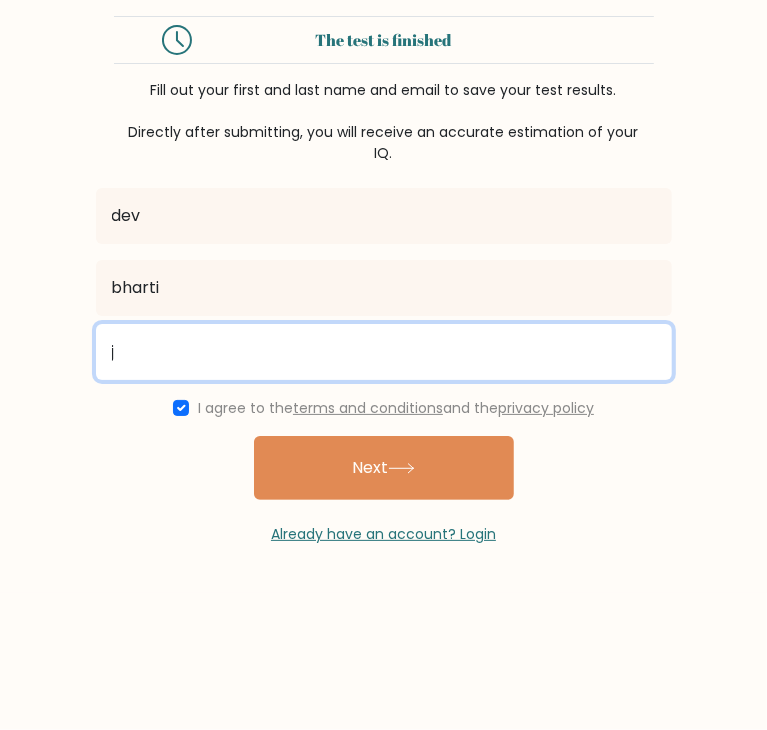 click on "j" at bounding box center [384, 352] 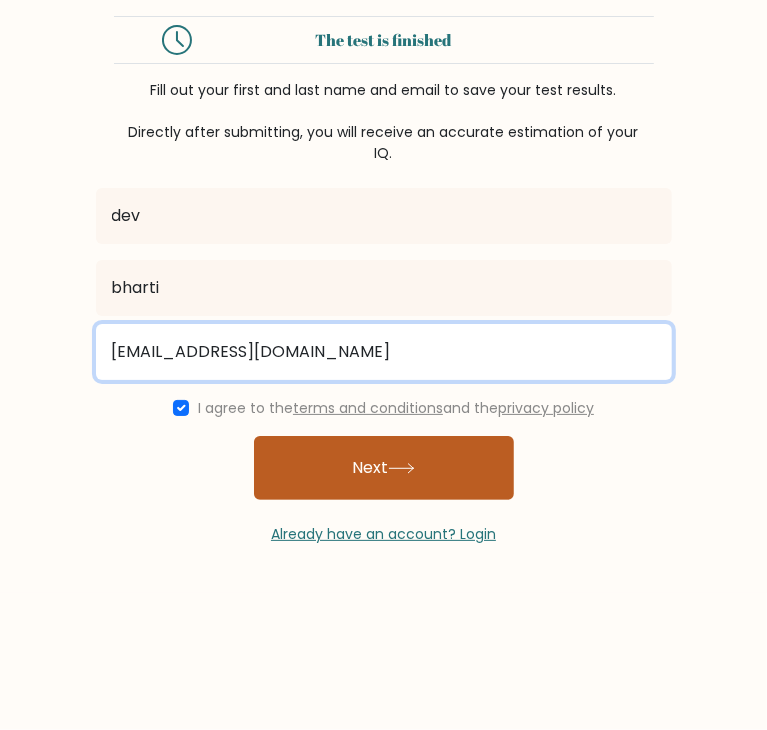 type on "j47070837@gmail.com" 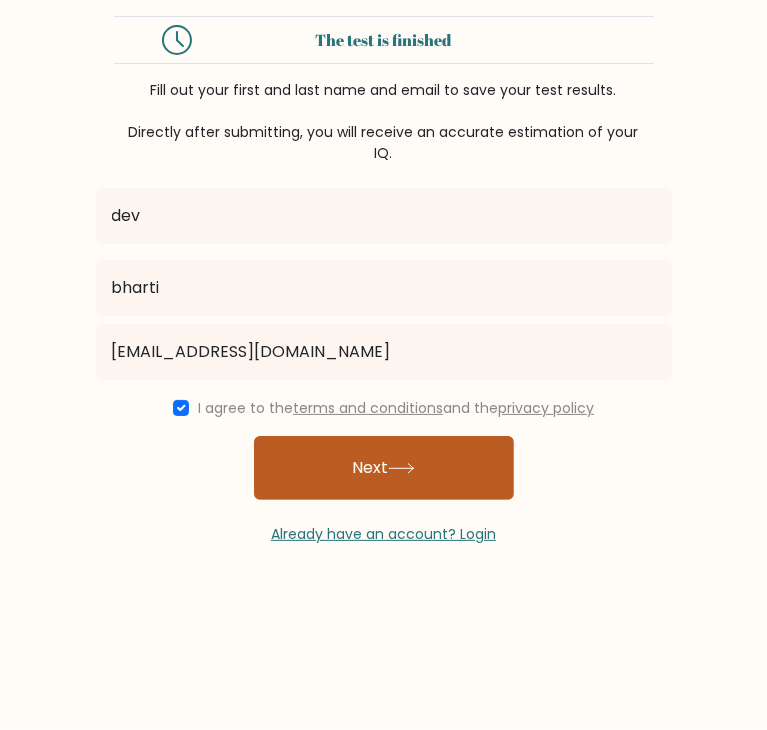 click on "Next" at bounding box center (384, 468) 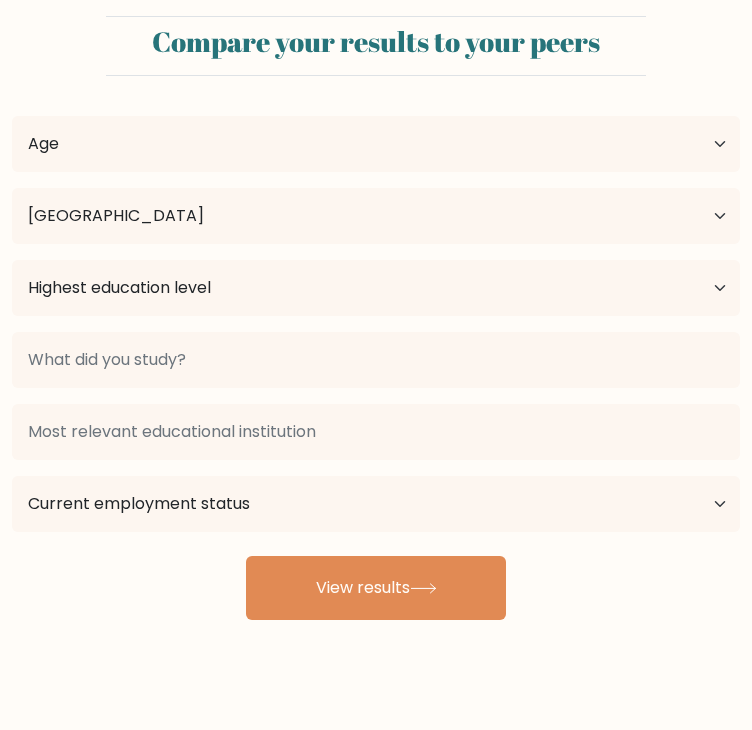 select on "IN" 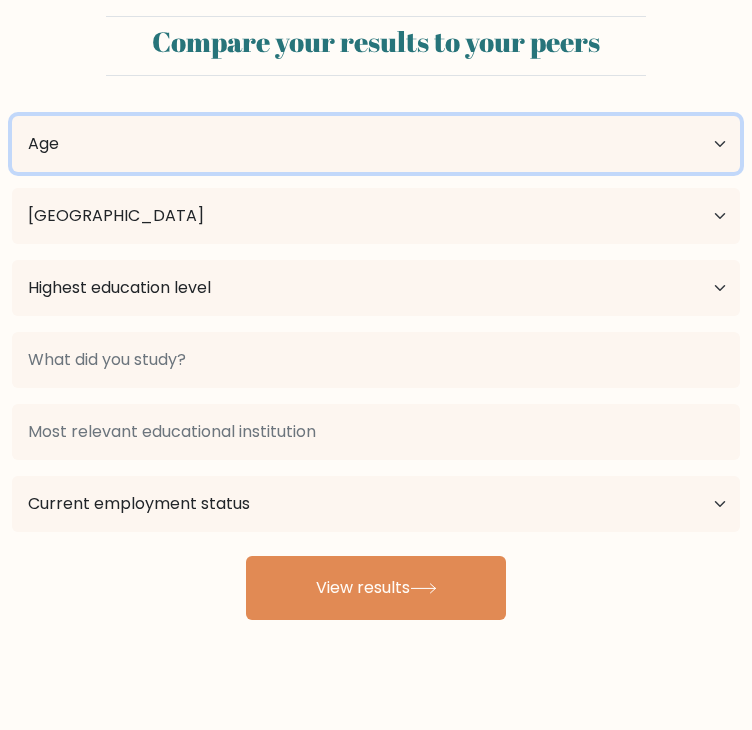 click on "Age
Under [DEMOGRAPHIC_DATA]
[DEMOGRAPHIC_DATA]
[DEMOGRAPHIC_DATA]
[DEMOGRAPHIC_DATA]
[DEMOGRAPHIC_DATA]
[DEMOGRAPHIC_DATA]
[DEMOGRAPHIC_DATA] and above" at bounding box center [376, 144] 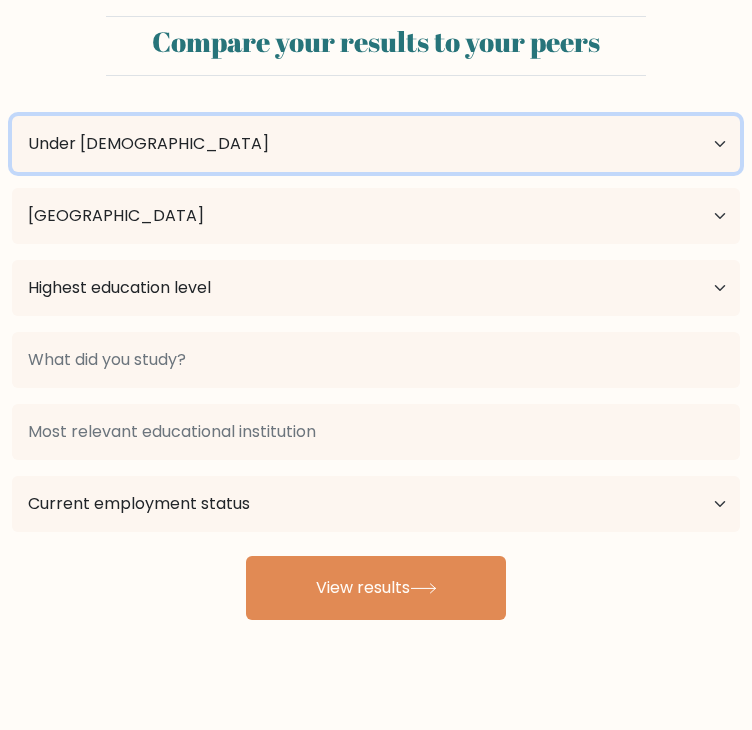 click on "Age
Under [DEMOGRAPHIC_DATA]
[DEMOGRAPHIC_DATA]
[DEMOGRAPHIC_DATA]
[DEMOGRAPHIC_DATA]
[DEMOGRAPHIC_DATA]
[DEMOGRAPHIC_DATA]
[DEMOGRAPHIC_DATA] and above" at bounding box center [376, 144] 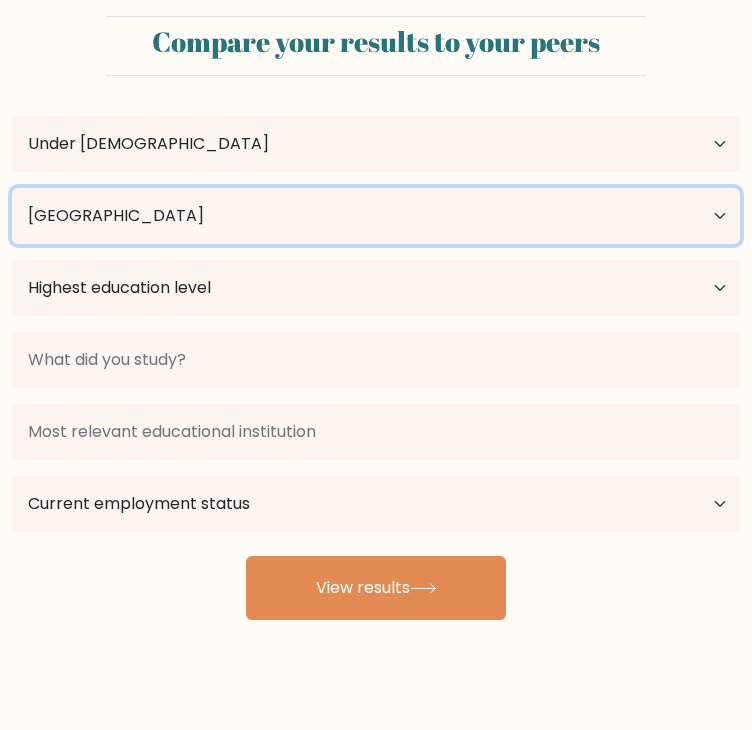 click on "Country
[GEOGRAPHIC_DATA]
[GEOGRAPHIC_DATA]
[GEOGRAPHIC_DATA]
[US_STATE]
[GEOGRAPHIC_DATA]
[GEOGRAPHIC_DATA]
[GEOGRAPHIC_DATA]
[GEOGRAPHIC_DATA]
[GEOGRAPHIC_DATA]
[GEOGRAPHIC_DATA]
[GEOGRAPHIC_DATA]
[GEOGRAPHIC_DATA]
[GEOGRAPHIC_DATA]
[GEOGRAPHIC_DATA]
[GEOGRAPHIC_DATA]
[GEOGRAPHIC_DATA]
[GEOGRAPHIC_DATA]
[GEOGRAPHIC_DATA]
[GEOGRAPHIC_DATA]
[GEOGRAPHIC_DATA]
[GEOGRAPHIC_DATA]
[GEOGRAPHIC_DATA]
[GEOGRAPHIC_DATA]
[GEOGRAPHIC_DATA]
[GEOGRAPHIC_DATA]
[GEOGRAPHIC_DATA]
[GEOGRAPHIC_DATA]
[GEOGRAPHIC_DATA]
[GEOGRAPHIC_DATA]
[GEOGRAPHIC_DATA]
[GEOGRAPHIC_DATA]
[GEOGRAPHIC_DATA]
[GEOGRAPHIC_DATA]
[GEOGRAPHIC_DATA]
[GEOGRAPHIC_DATA]
[GEOGRAPHIC_DATA]
[GEOGRAPHIC_DATA]
[GEOGRAPHIC_DATA]
[GEOGRAPHIC_DATA]
[GEOGRAPHIC_DATA]
[GEOGRAPHIC_DATA]
[GEOGRAPHIC_DATA]
[GEOGRAPHIC_DATA]
[GEOGRAPHIC_DATA]
[GEOGRAPHIC_DATA]
[GEOGRAPHIC_DATA]
[GEOGRAPHIC_DATA]
[GEOGRAPHIC_DATA]
[GEOGRAPHIC_DATA]
[GEOGRAPHIC_DATA]
[GEOGRAPHIC_DATA] ([GEOGRAPHIC_DATA])
[GEOGRAPHIC_DATA]
[GEOGRAPHIC_DATA]
[GEOGRAPHIC_DATA]
[GEOGRAPHIC_DATA]
[GEOGRAPHIC_DATA]" at bounding box center (376, 216) 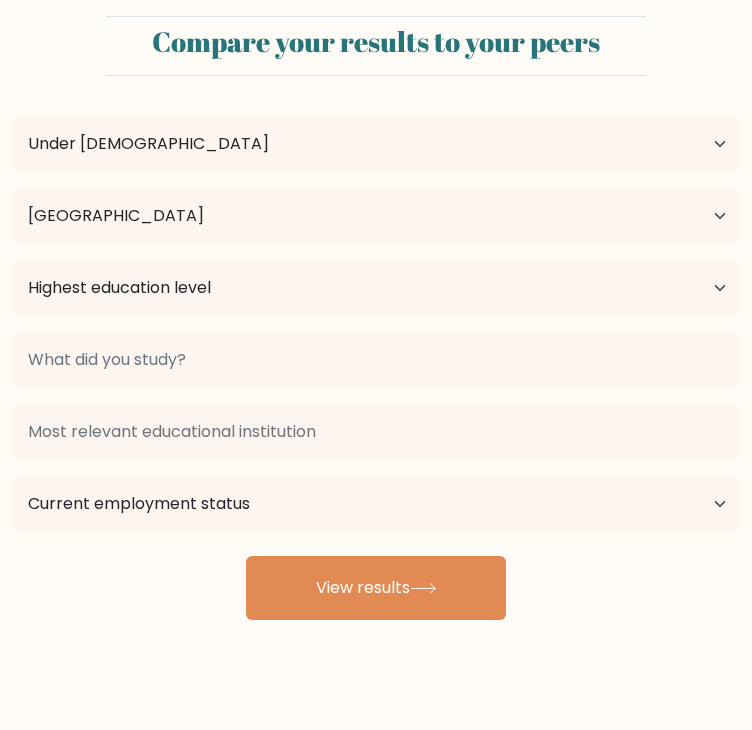 click on "Compare your results to your peers" at bounding box center [376, 42] 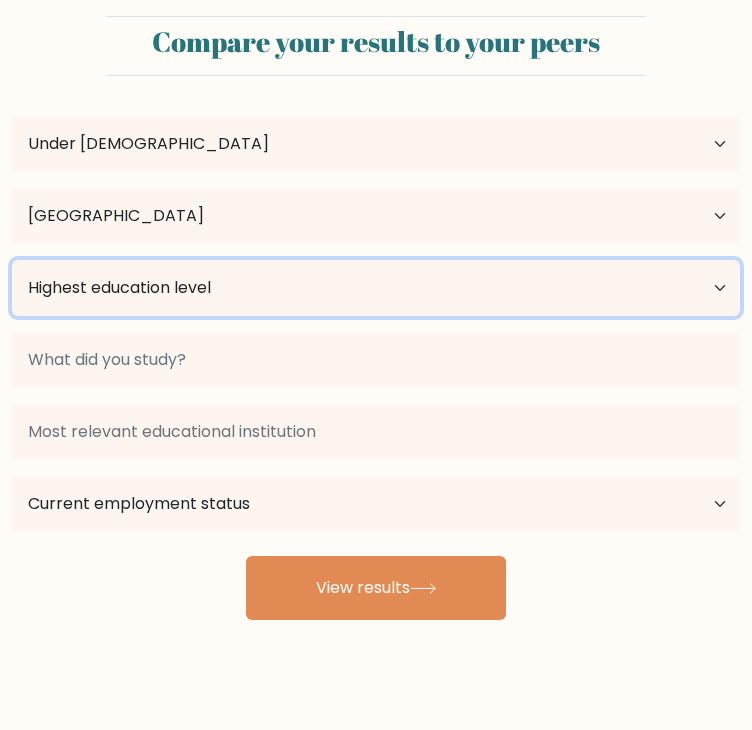 click on "Highest education level
No schooling
Primary
Lower Secondary
Upper Secondary
Occupation Specific
Bachelor's degree
Master's degree
Doctoral degree" at bounding box center (376, 288) 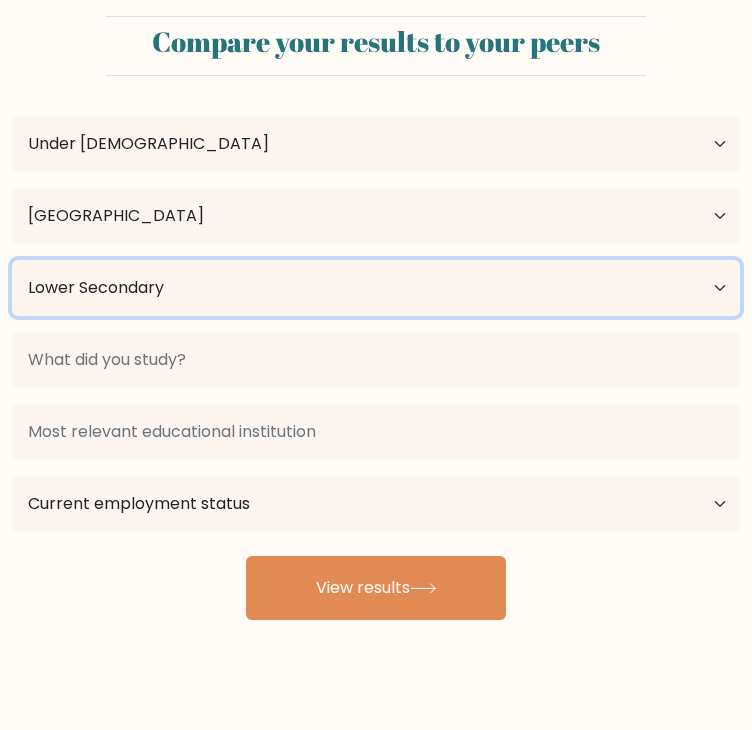 click on "Highest education level
No schooling
Primary
Lower Secondary
Upper Secondary
Occupation Specific
Bachelor's degree
Master's degree
Doctoral degree" at bounding box center (376, 288) 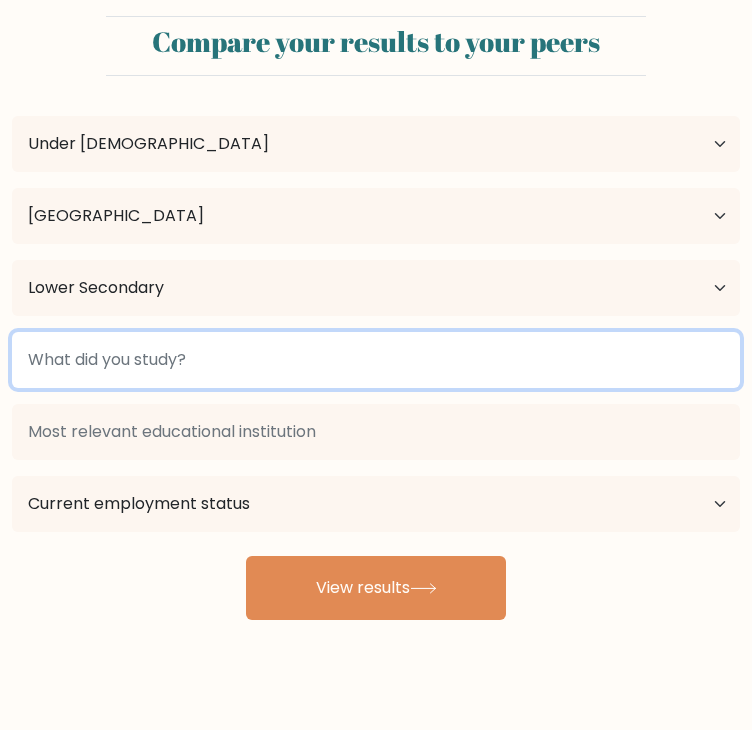 click at bounding box center (376, 360) 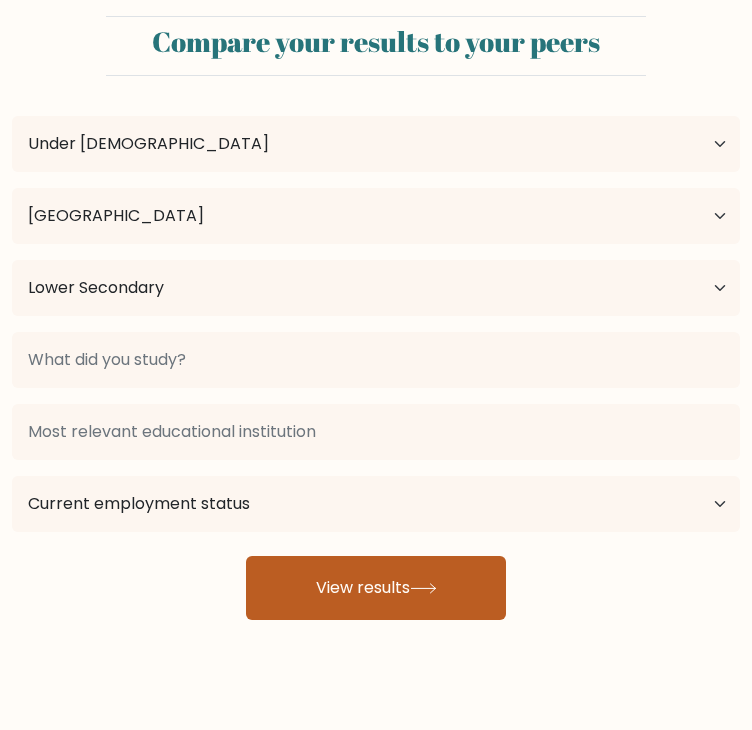 click on "View results" at bounding box center (376, 588) 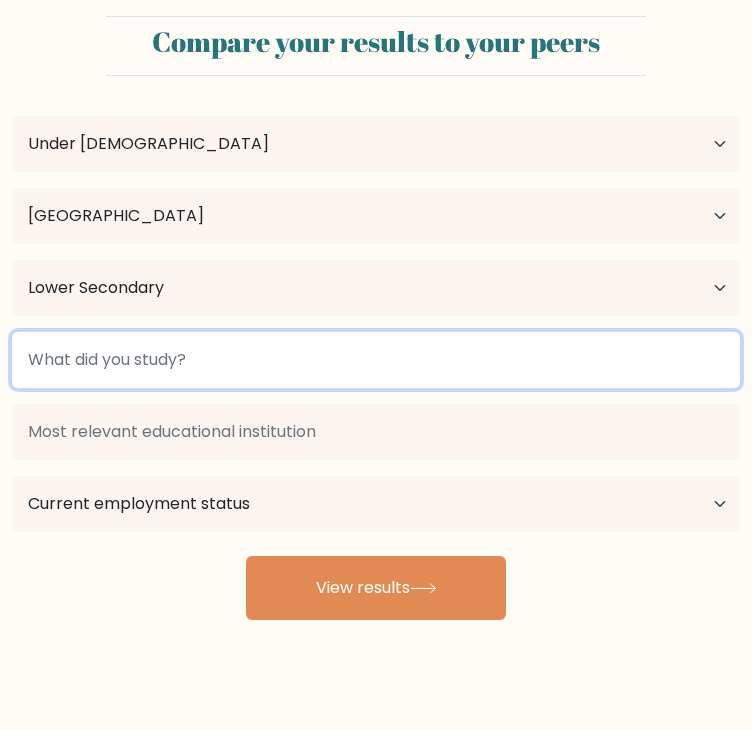 click at bounding box center [376, 360] 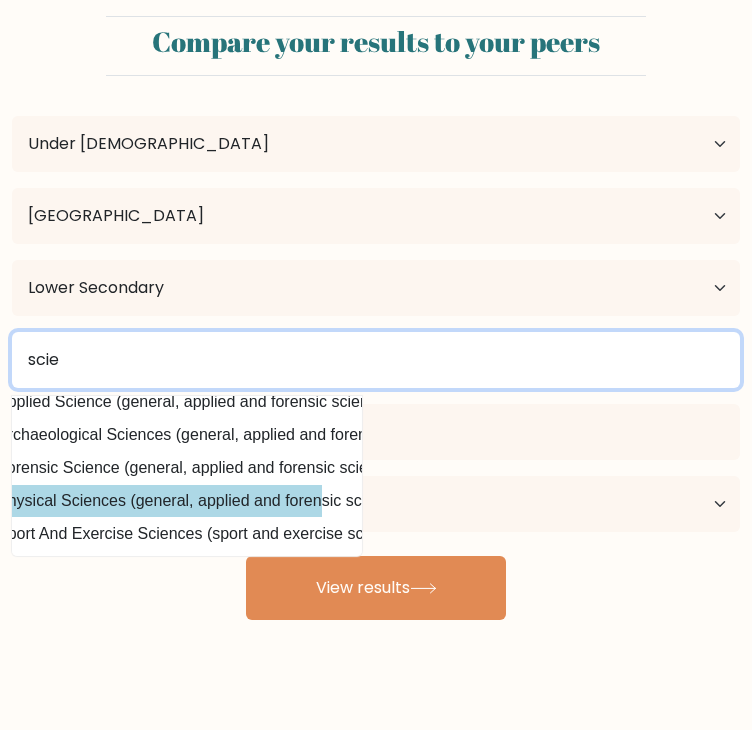 scroll, scrollTop: 195, scrollLeft: 0, axis: vertical 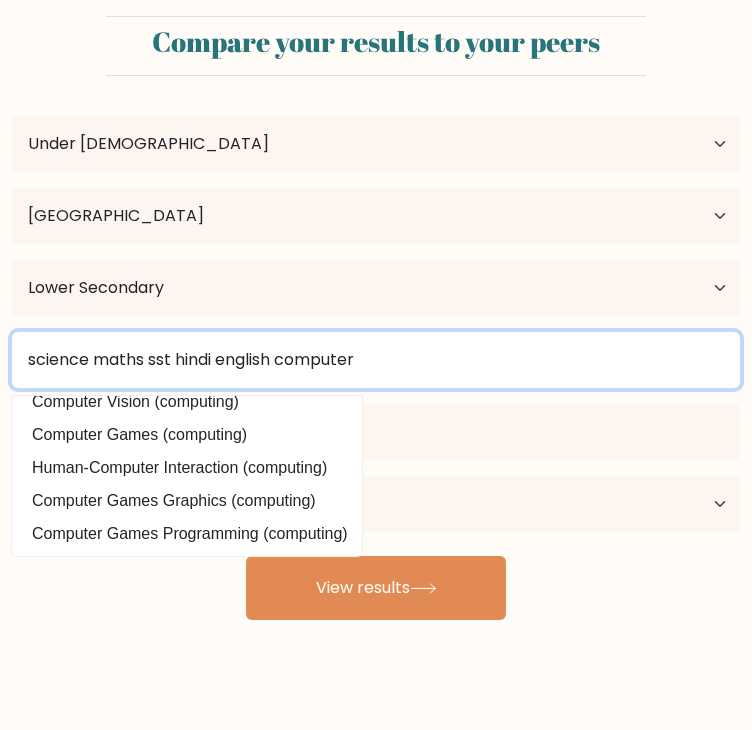 type on "science maths sst hindi english computer" 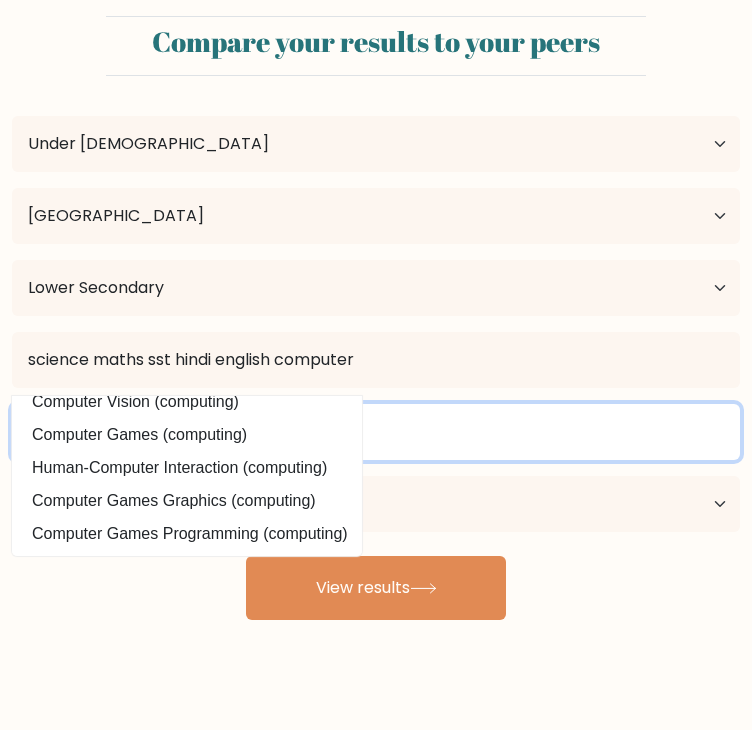 click at bounding box center [376, 432] 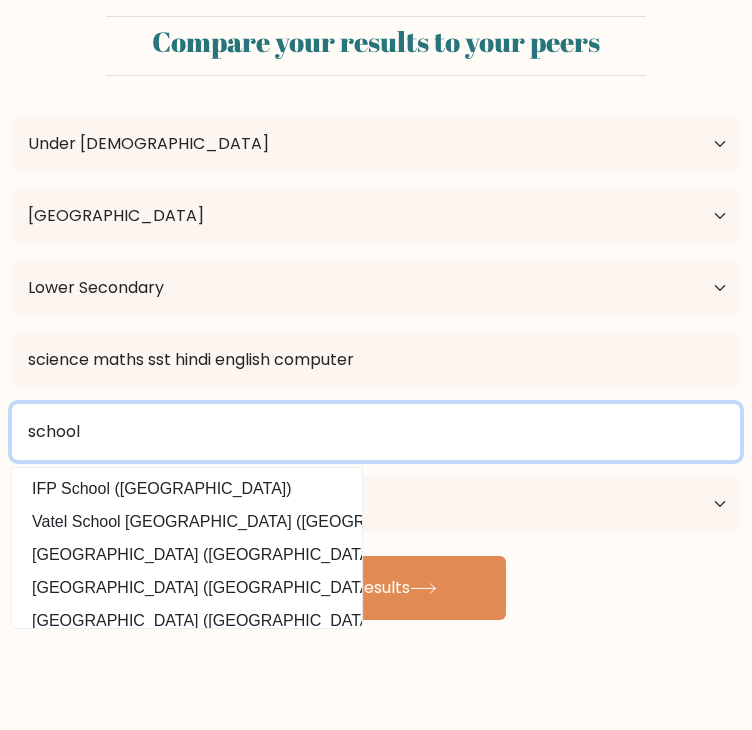 type on "school" 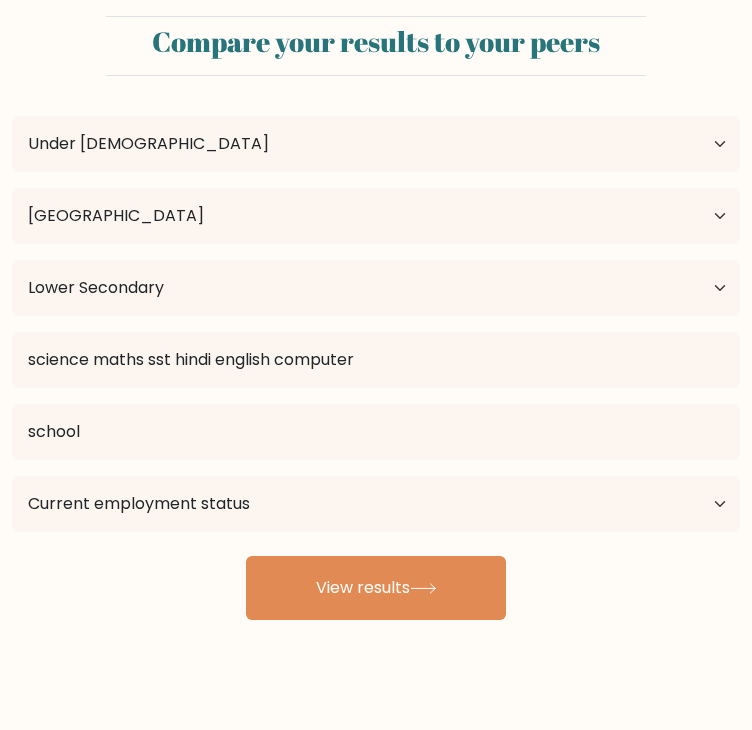 click on "Current employment status
Employed
Student
Retired
Other / prefer not to answer" at bounding box center [376, 504] 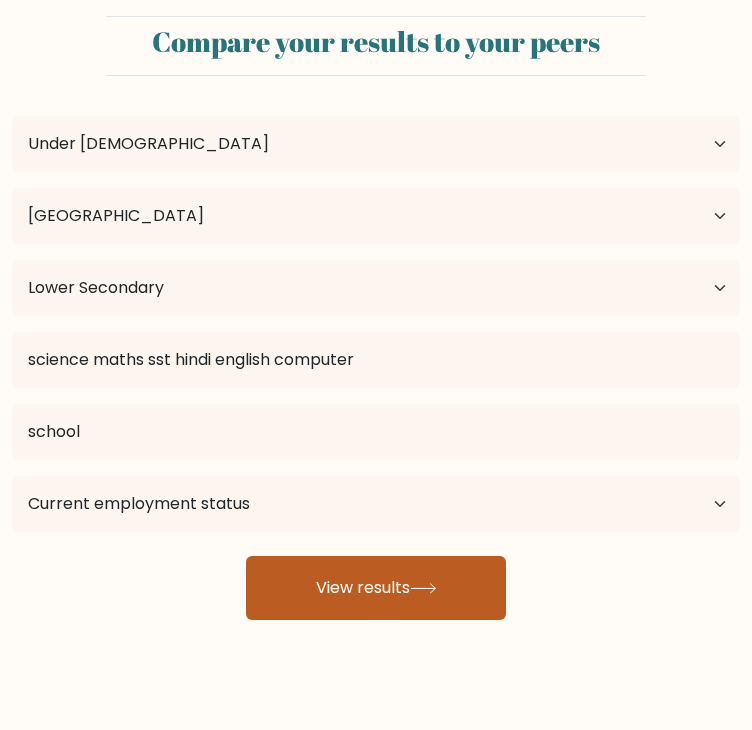 click on "View results" at bounding box center [376, 588] 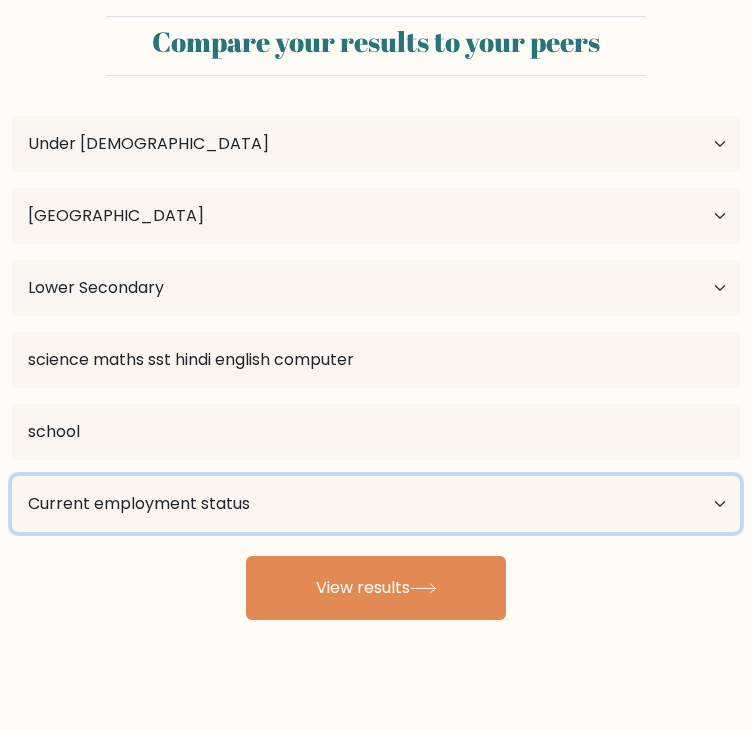 click on "Current employment status
Employed
Student
Retired
Other / prefer not to answer" at bounding box center (376, 504) 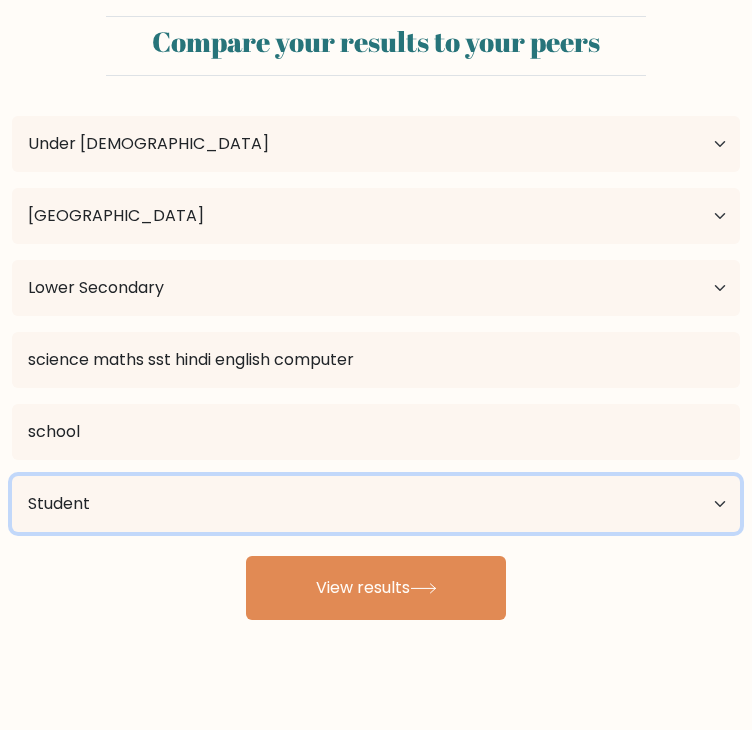 click on "Current employment status
Employed
Student
Retired
Other / prefer not to answer" at bounding box center [376, 504] 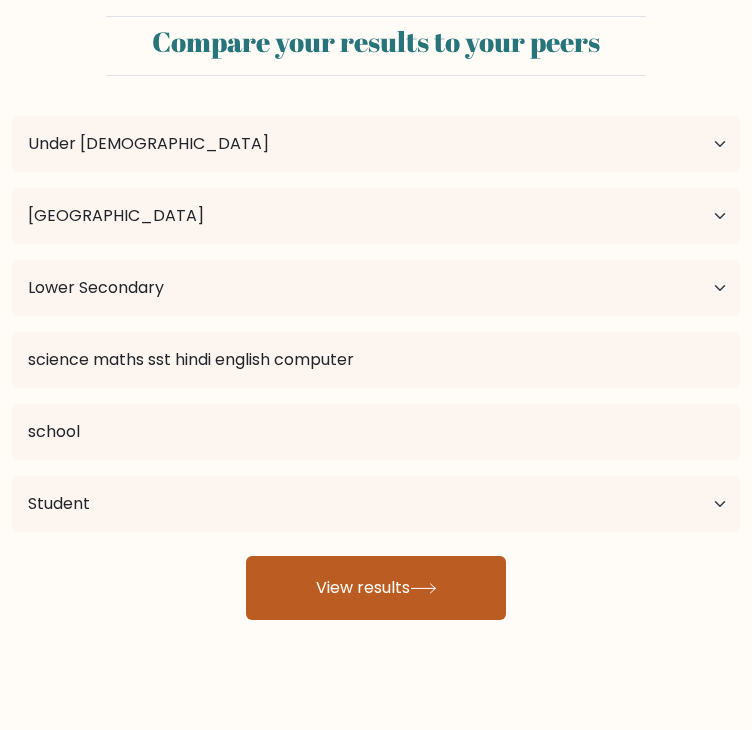 click on "View results" at bounding box center (376, 588) 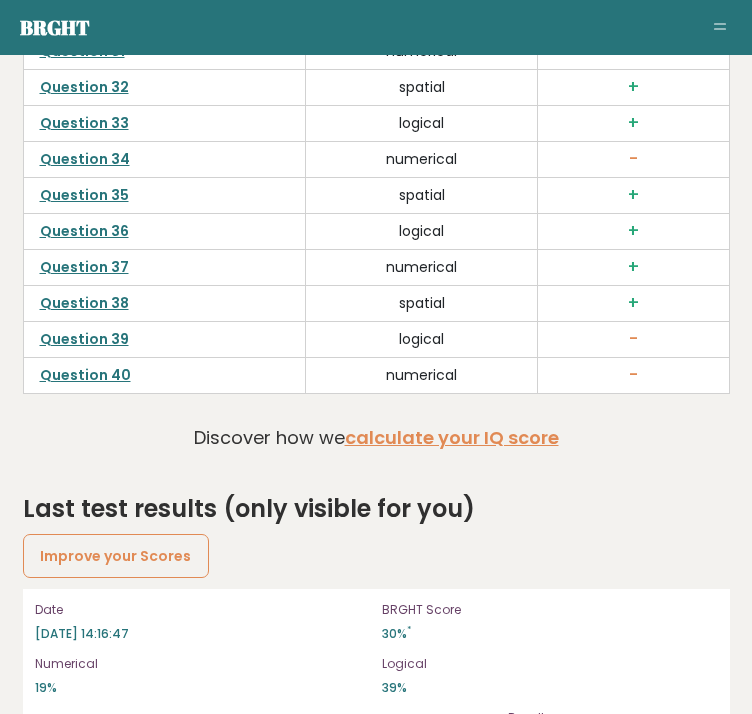 scroll, scrollTop: 6456, scrollLeft: 0, axis: vertical 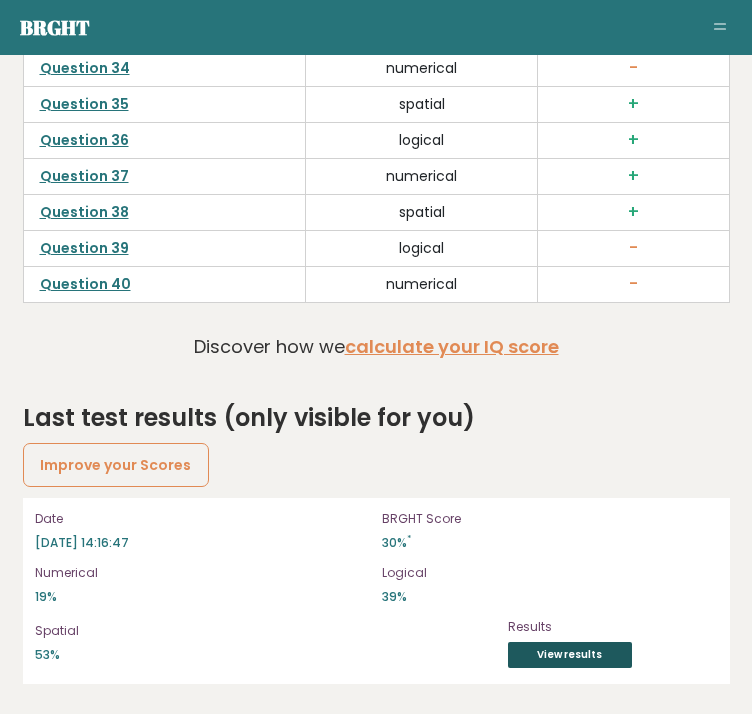 click on "View results" at bounding box center [570, 655] 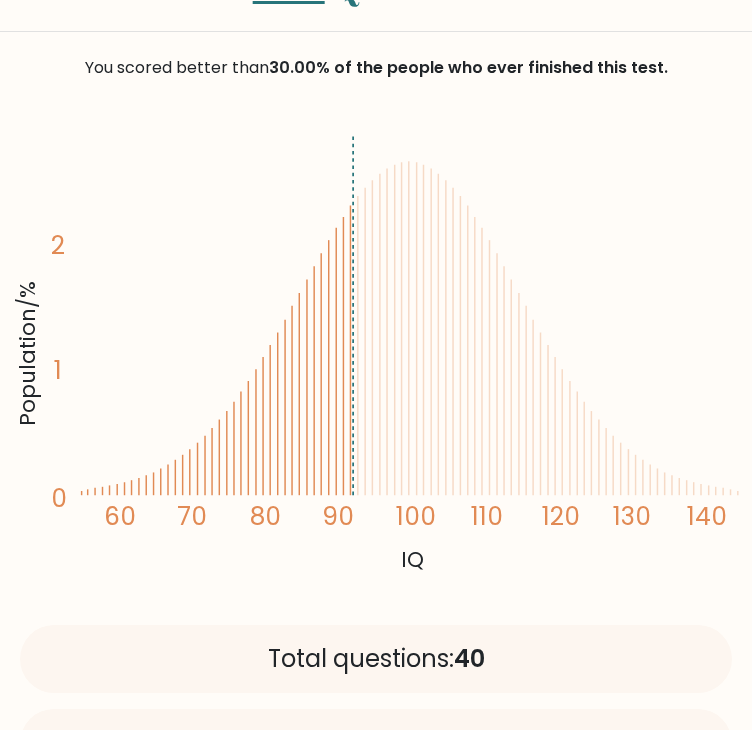scroll, scrollTop: 168, scrollLeft: 0, axis: vertical 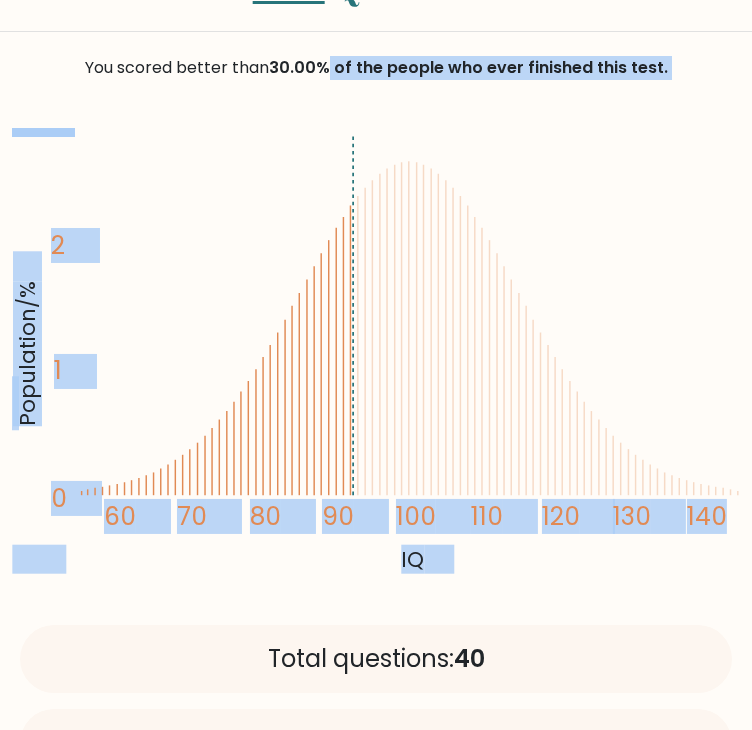 drag, startPoint x: 353, startPoint y: 357, endPoint x: 321, endPoint y: 92, distance: 266.92508 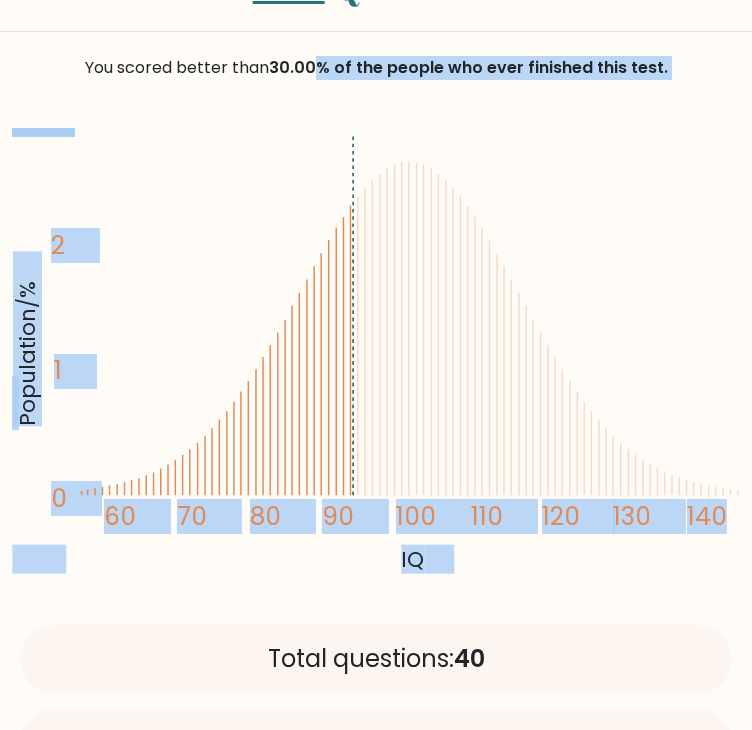 click on "You scored better than  30.00% of
the people who ever finished this test." at bounding box center (376, 80) 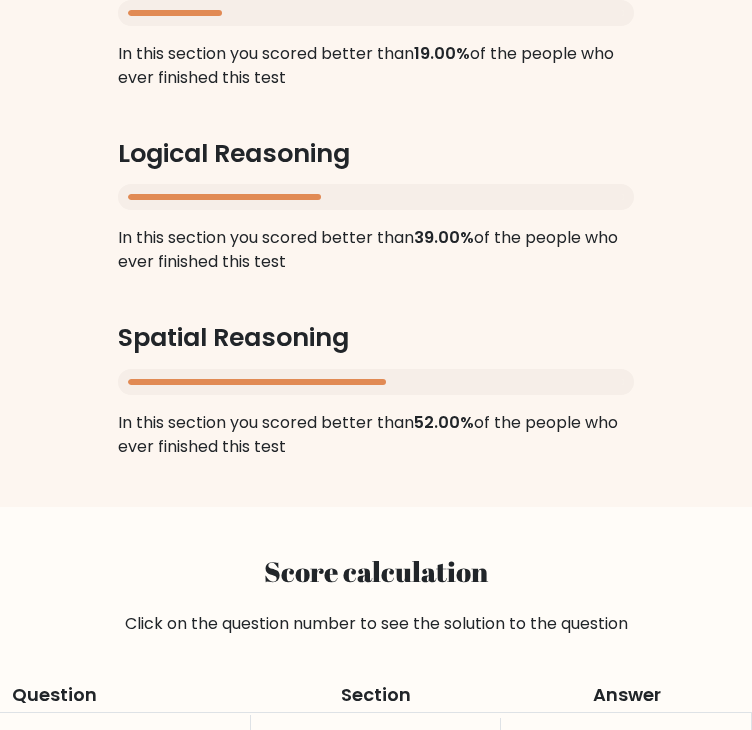 scroll, scrollTop: 1942, scrollLeft: 0, axis: vertical 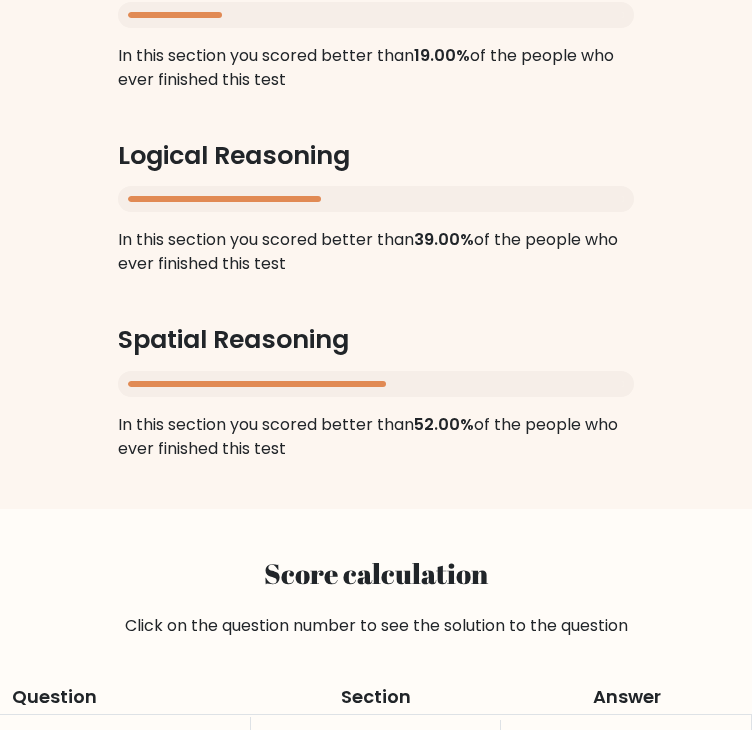 drag, startPoint x: 211, startPoint y: 378, endPoint x: 200, endPoint y: 357, distance: 23.70654 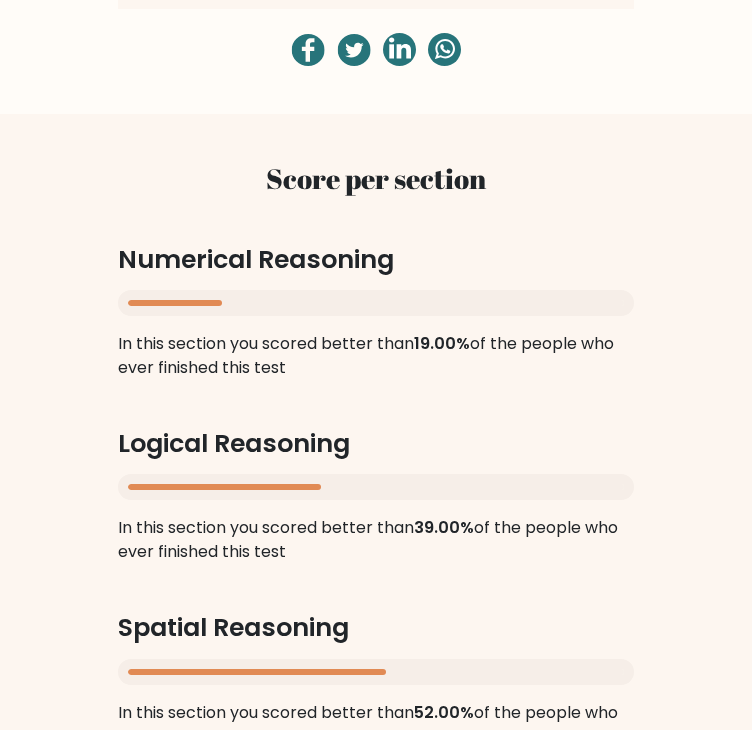 scroll, scrollTop: 1652, scrollLeft: 0, axis: vertical 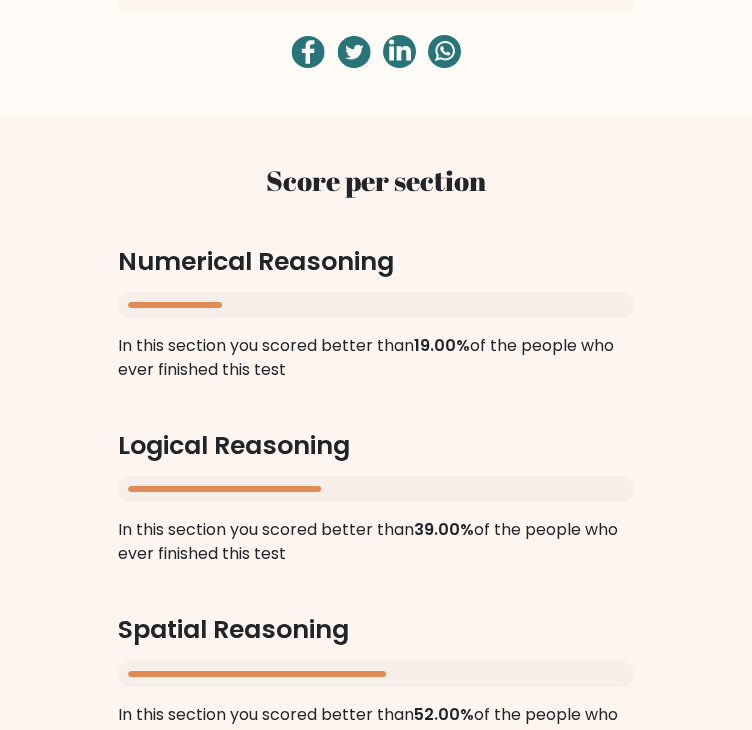 drag, startPoint x: 252, startPoint y: 303, endPoint x: 271, endPoint y: 305, distance: 19.104973 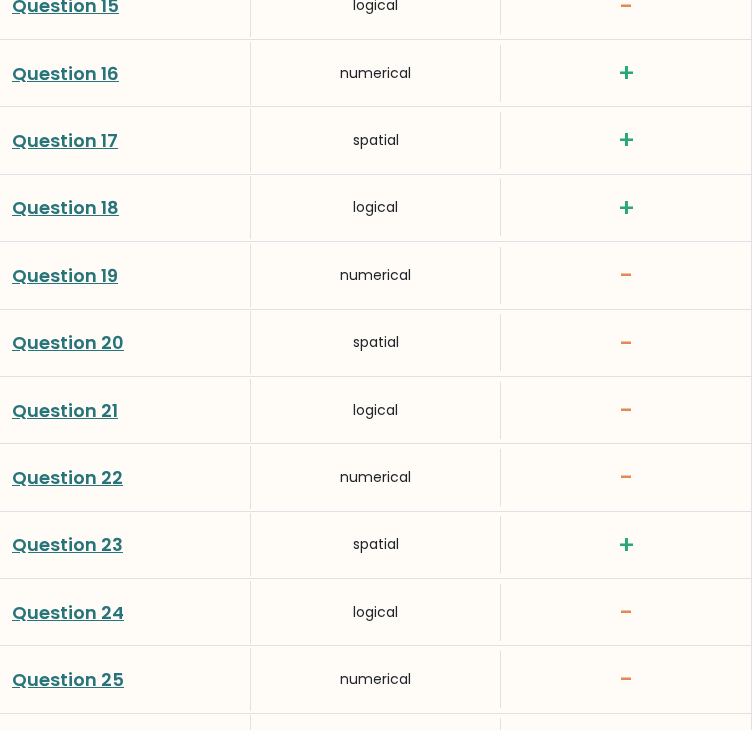 scroll, scrollTop: 3628, scrollLeft: 0, axis: vertical 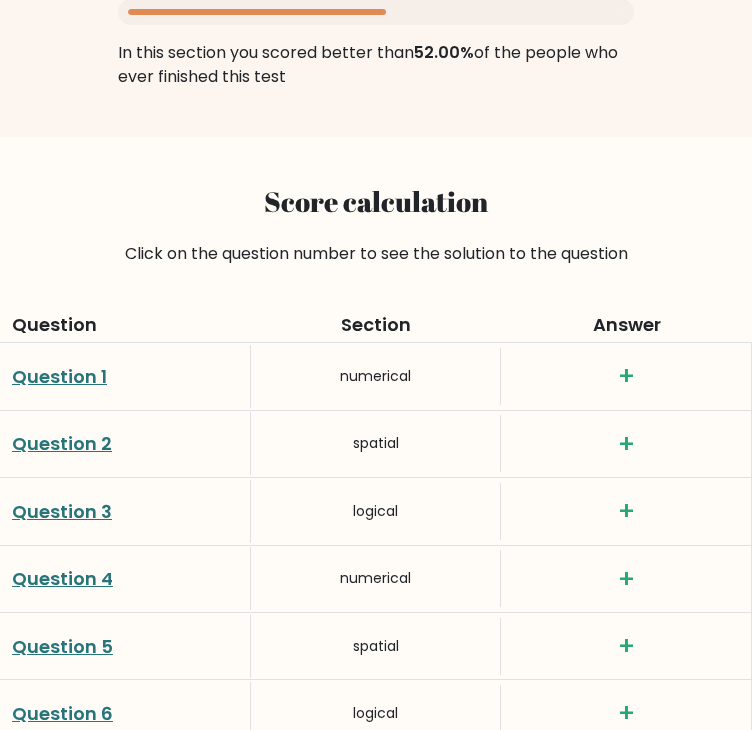 click on "numerical" at bounding box center [376, 376] 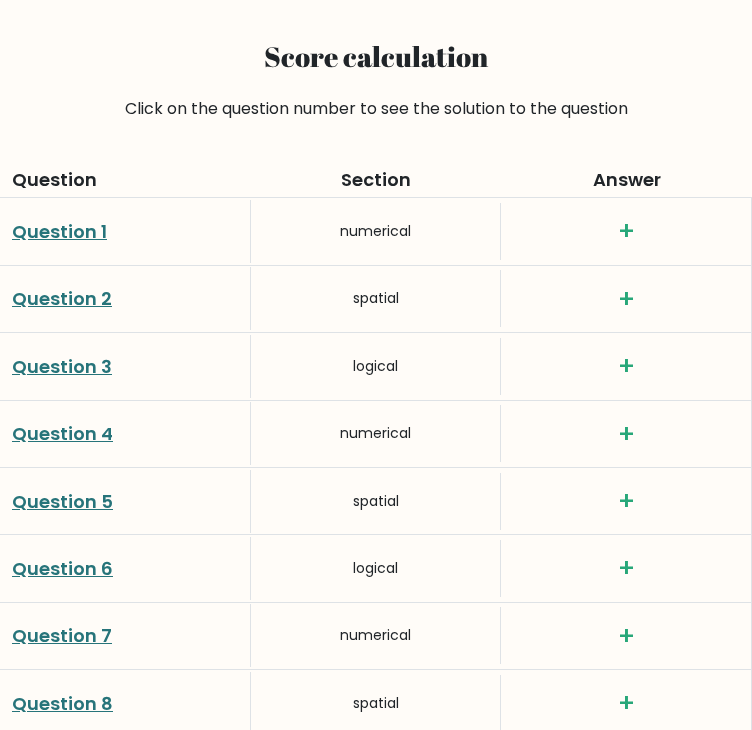 click on "+" at bounding box center [626, 231] 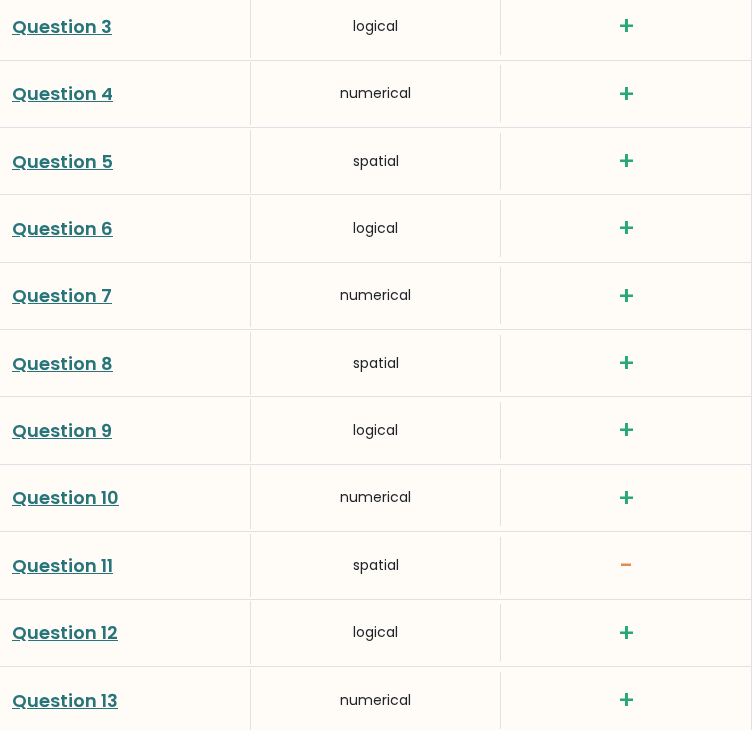 scroll, scrollTop: 3003, scrollLeft: 0, axis: vertical 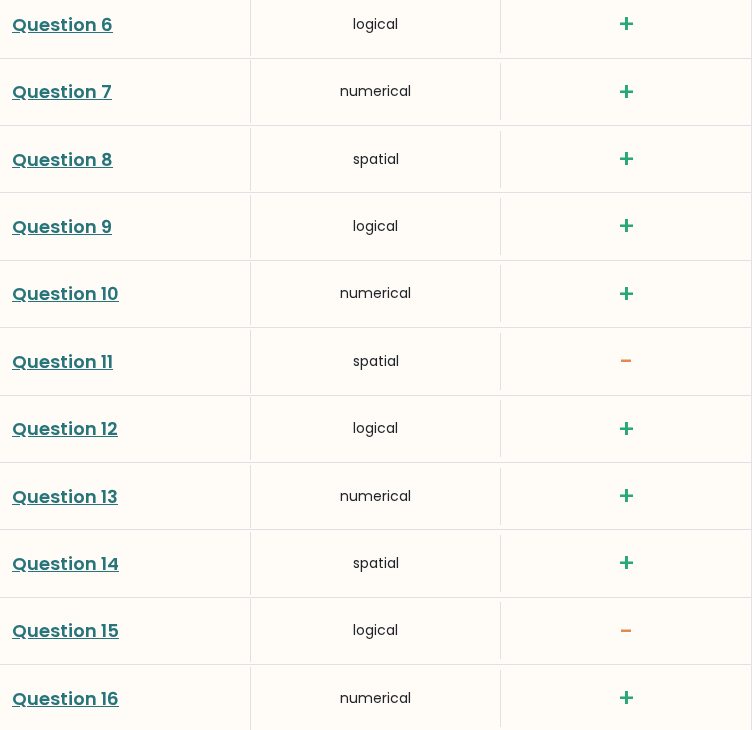 click on "-" at bounding box center [626, 361] 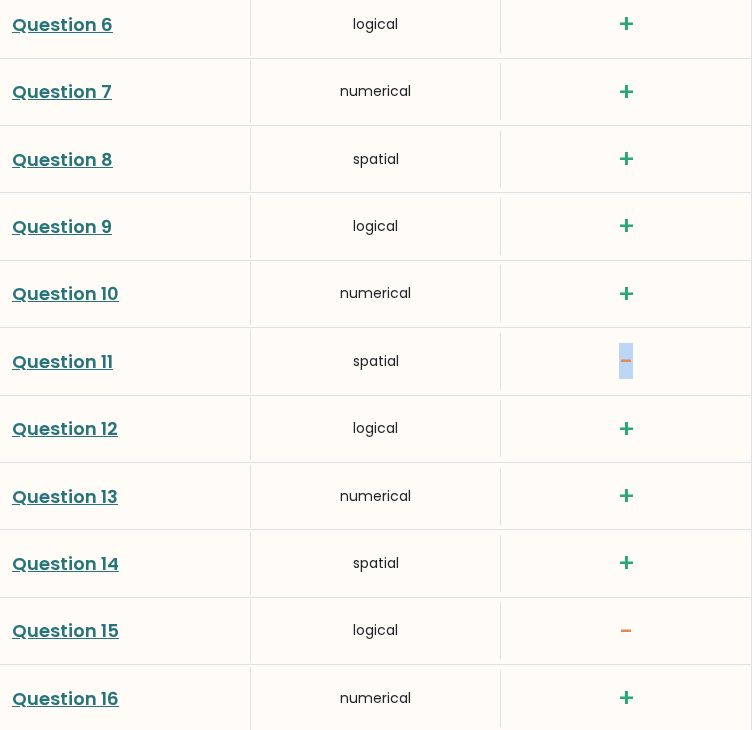 click on "-" at bounding box center (626, 361) 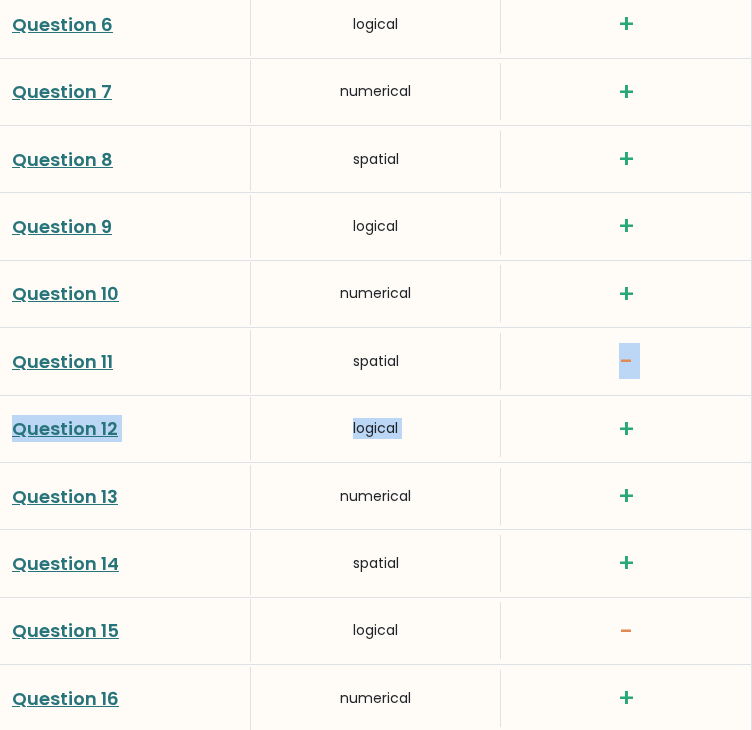 drag, startPoint x: 623, startPoint y: 361, endPoint x: 425, endPoint y: 443, distance: 214.30818 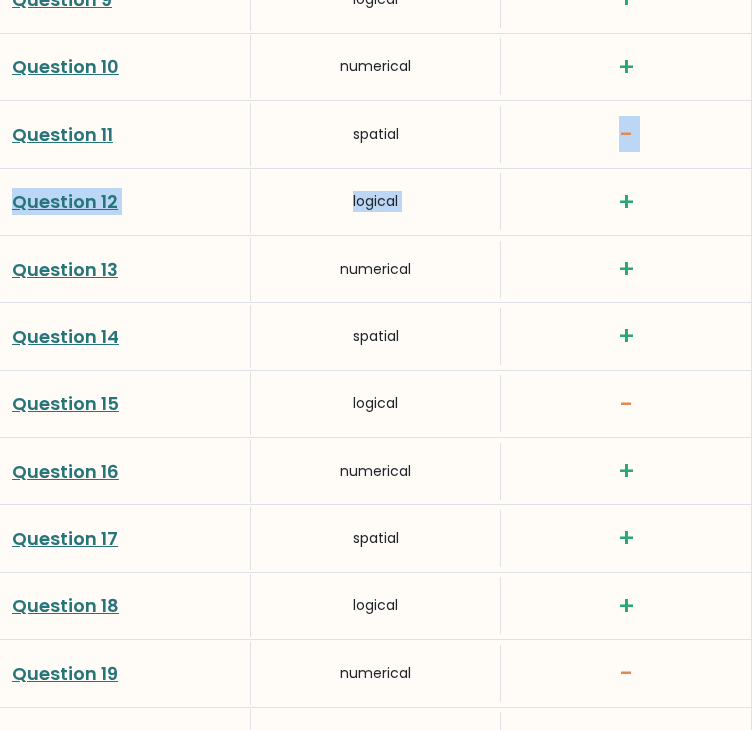 scroll, scrollTop: 3248, scrollLeft: 0, axis: vertical 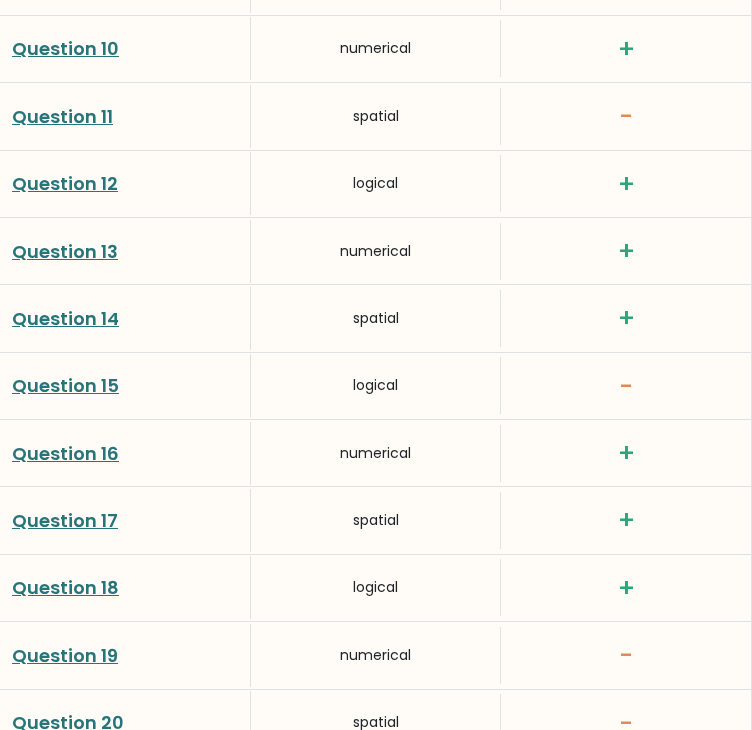 click on "spatial" at bounding box center (376, 318) 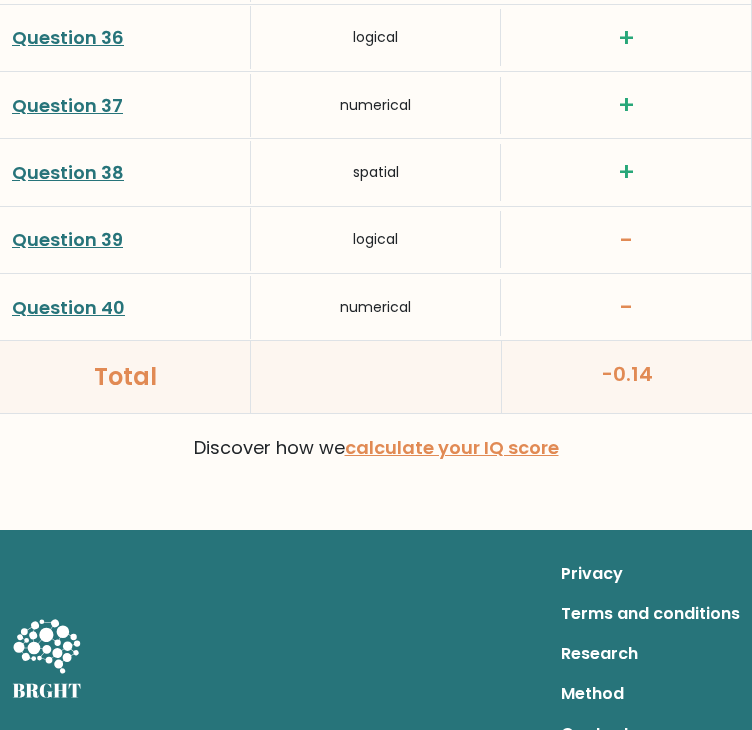 scroll, scrollTop: 5045, scrollLeft: 0, axis: vertical 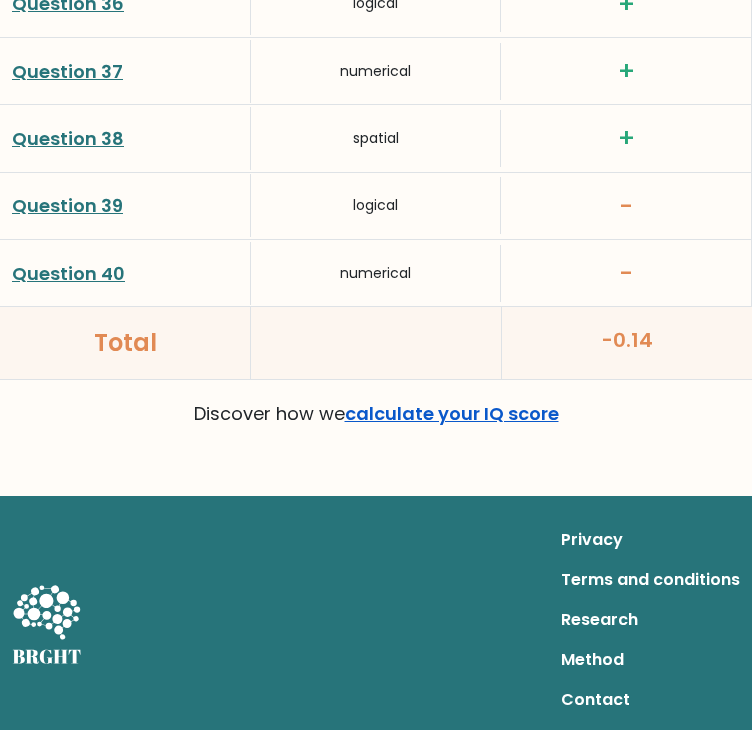 click on "calculate your IQ score" at bounding box center [452, 413] 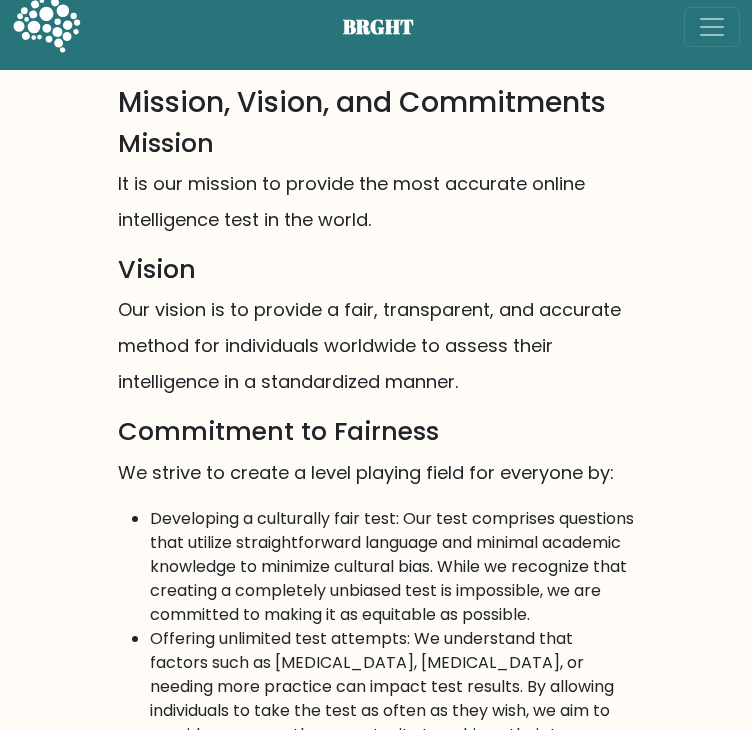 scroll, scrollTop: 0, scrollLeft: 0, axis: both 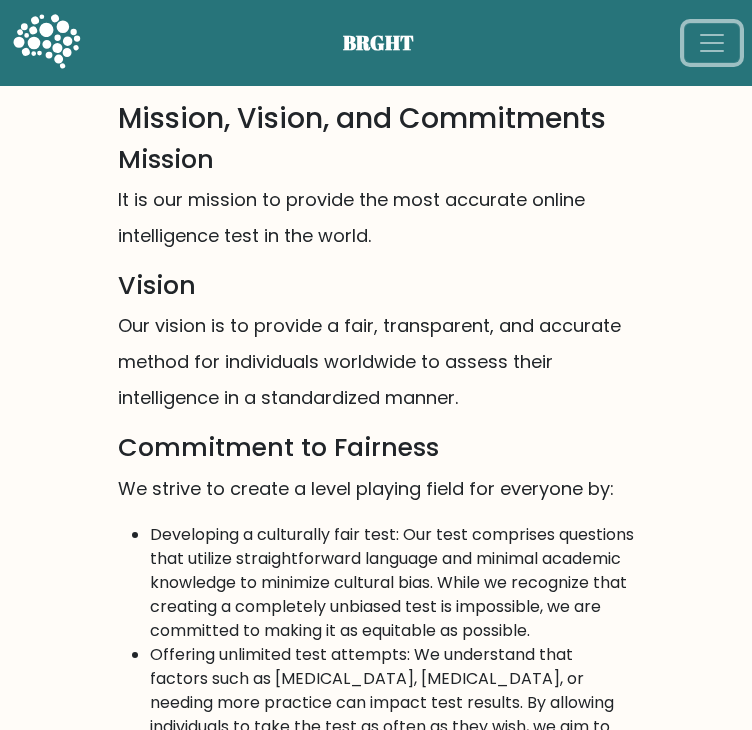 click at bounding box center (712, 43) 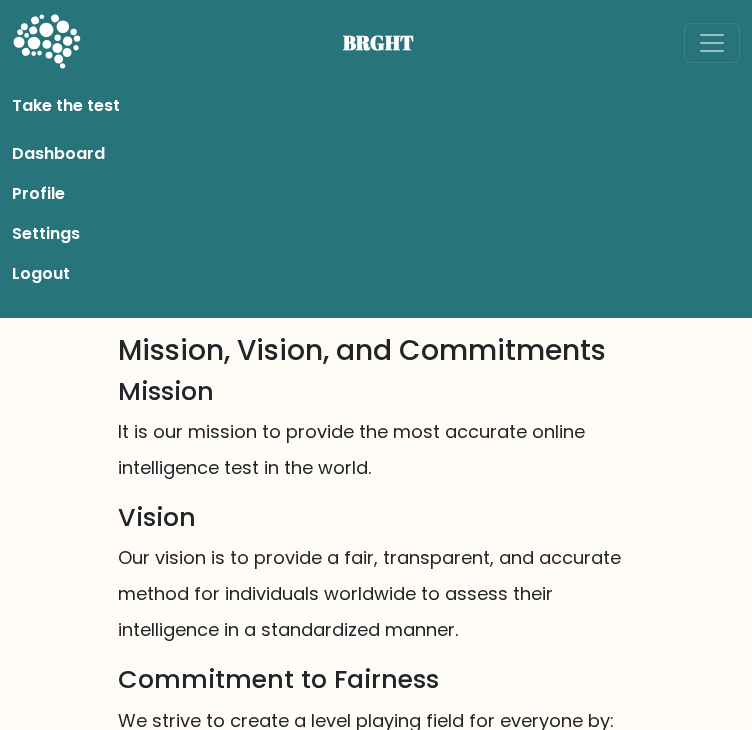click on "Dashboard" at bounding box center [376, 154] 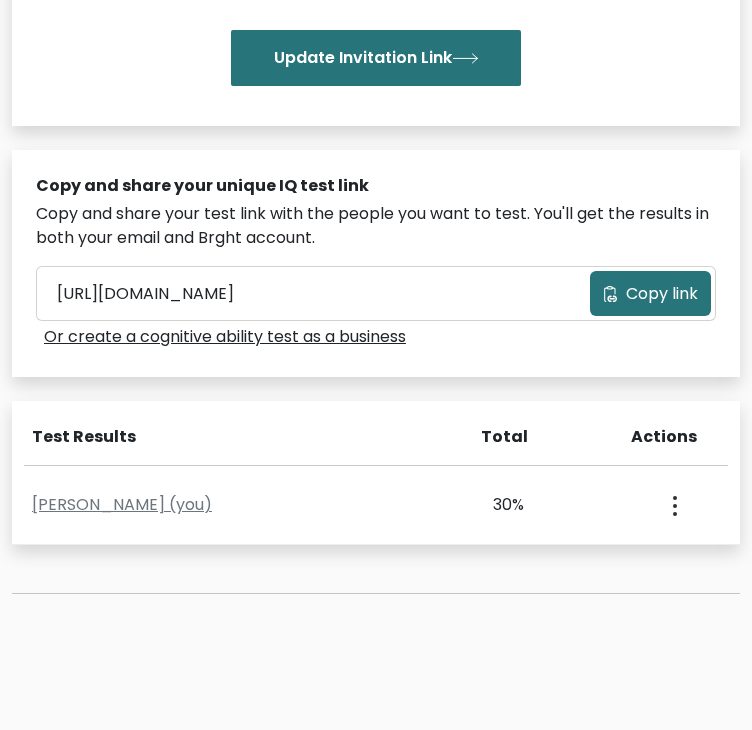 scroll, scrollTop: 596, scrollLeft: 0, axis: vertical 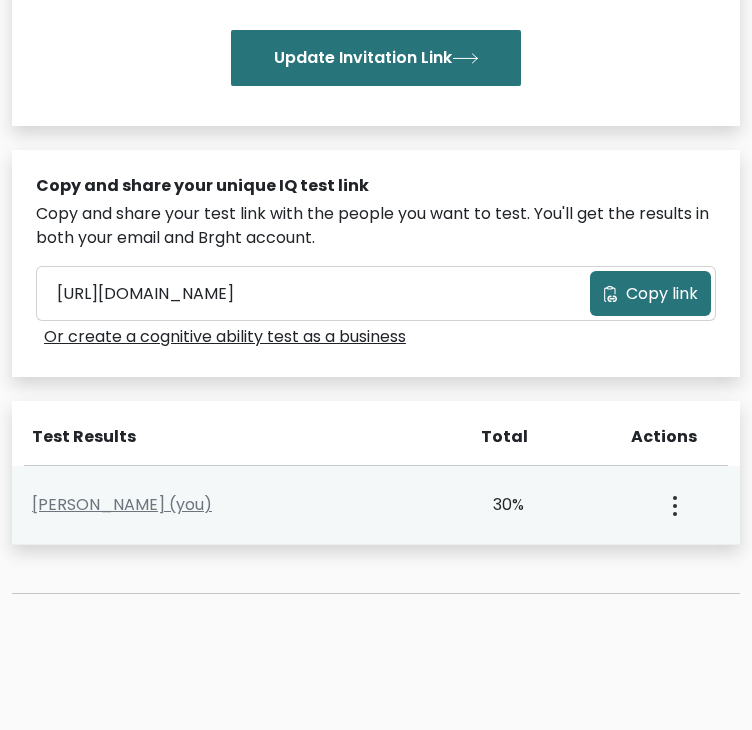 click on "30%" at bounding box center (485, 505) 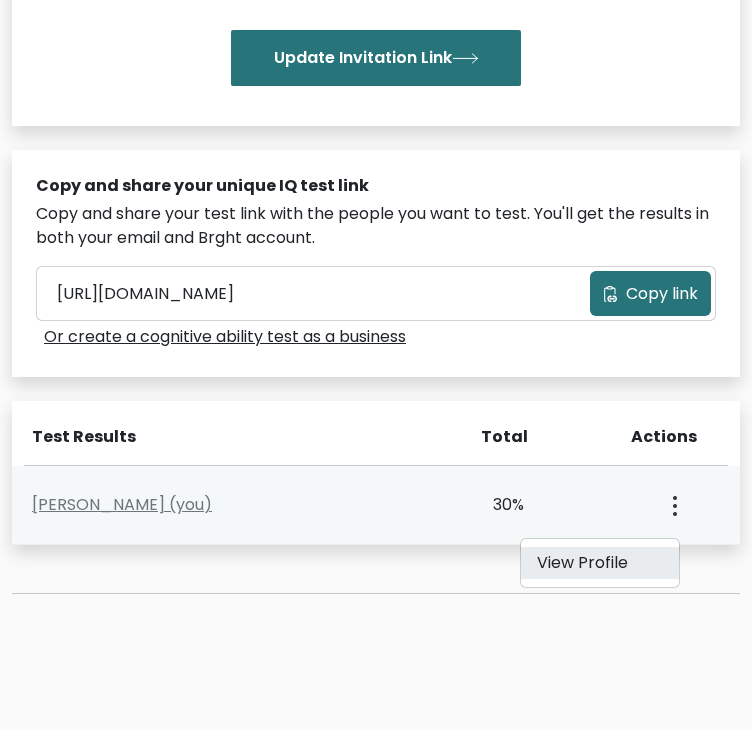 click on "View Profile" at bounding box center (600, 563) 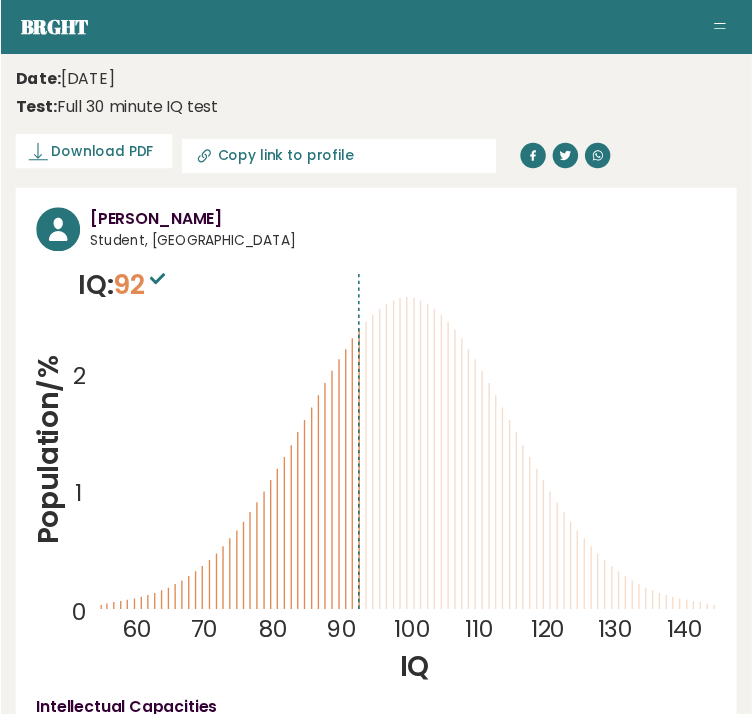 scroll, scrollTop: 0, scrollLeft: 0, axis: both 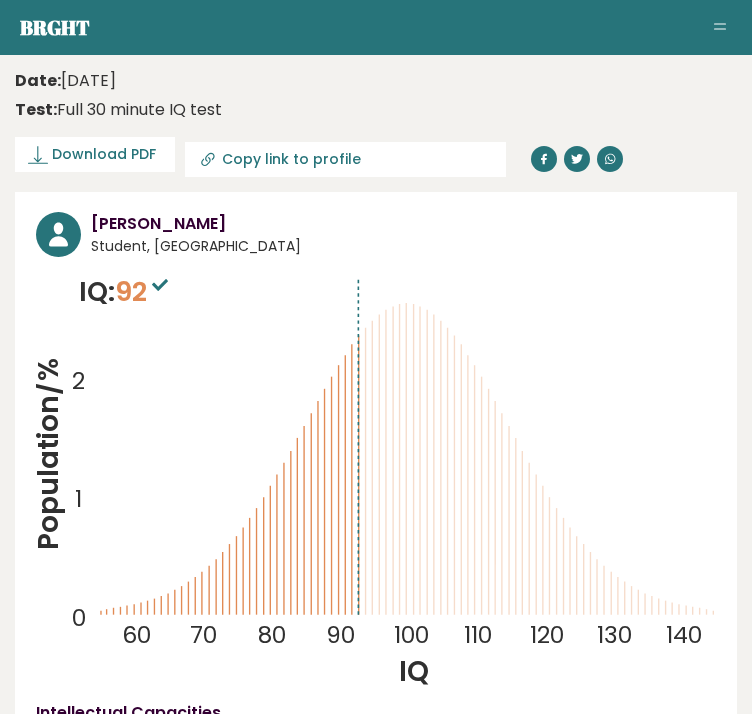 click 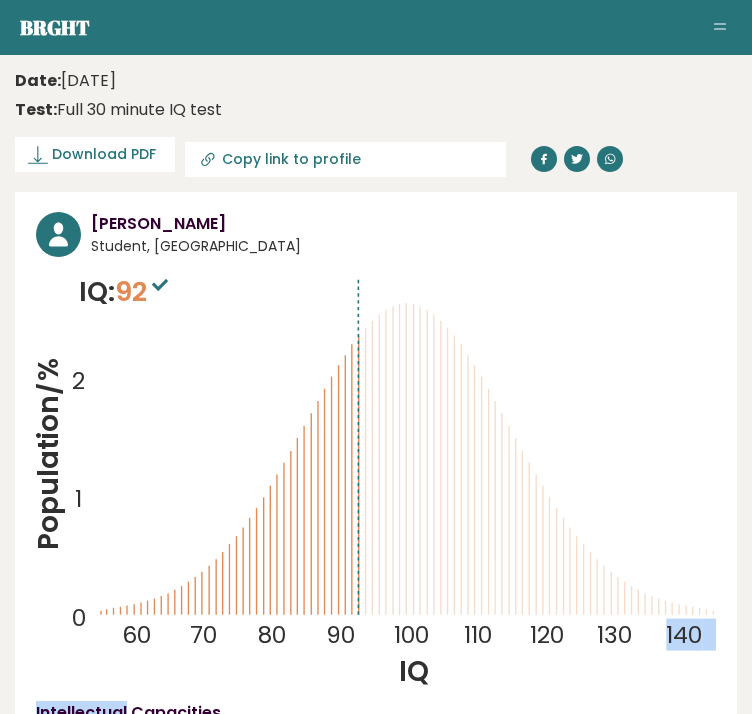 drag, startPoint x: 352, startPoint y: 493, endPoint x: 378, endPoint y: 263, distance: 231.4649 